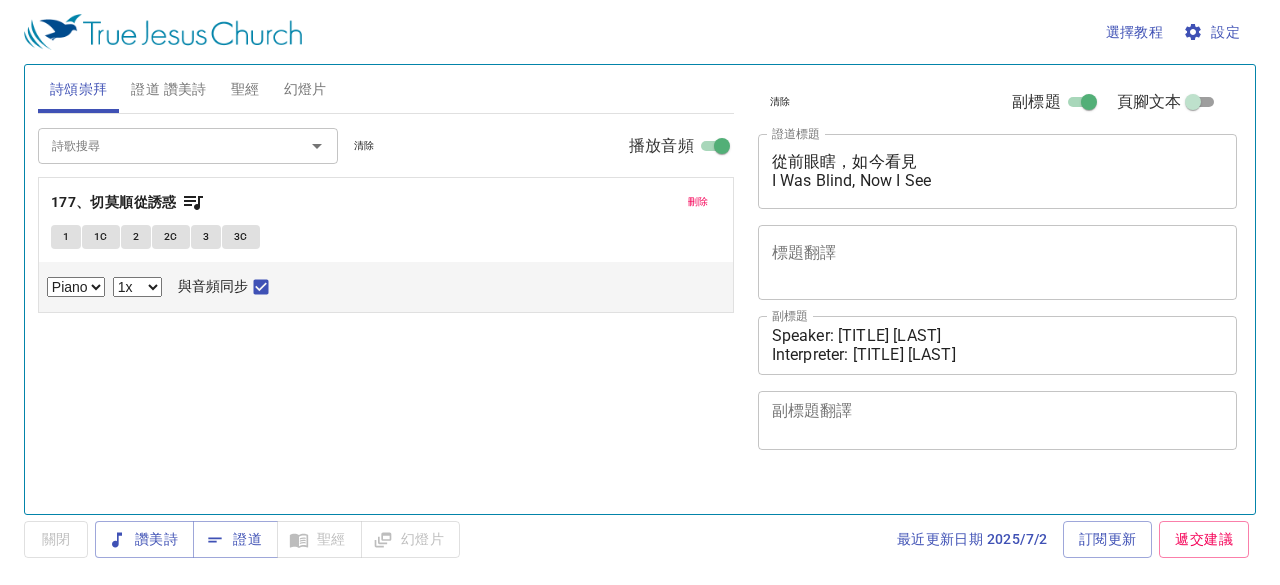scroll, scrollTop: 0, scrollLeft: 0, axis: both 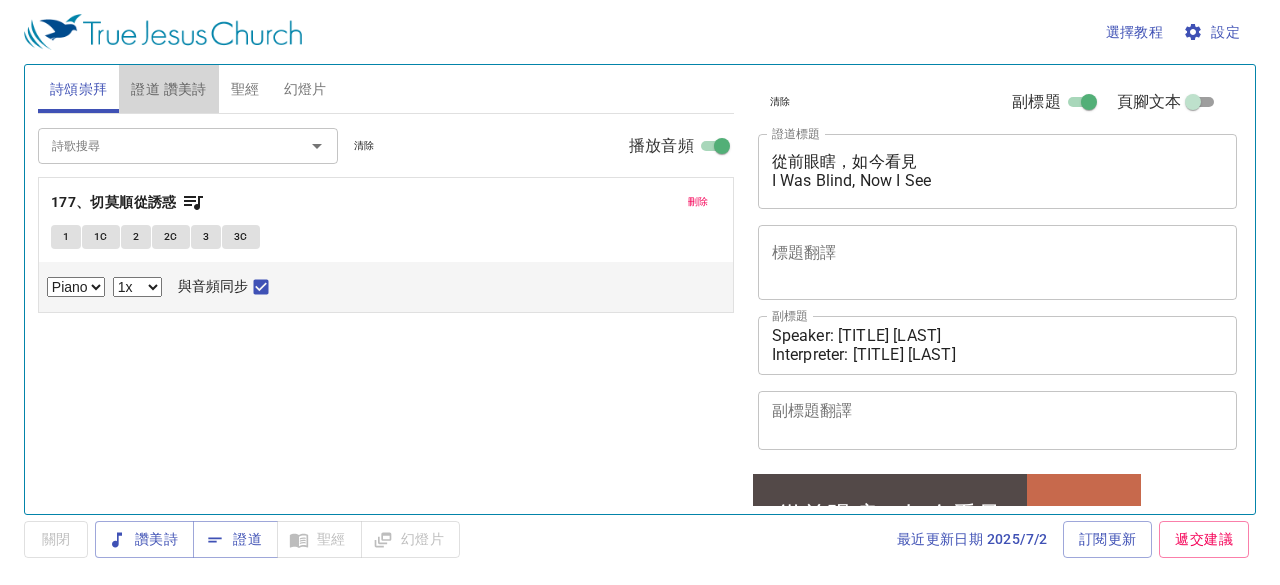 click on "證道 讚美詩" at bounding box center [168, 89] 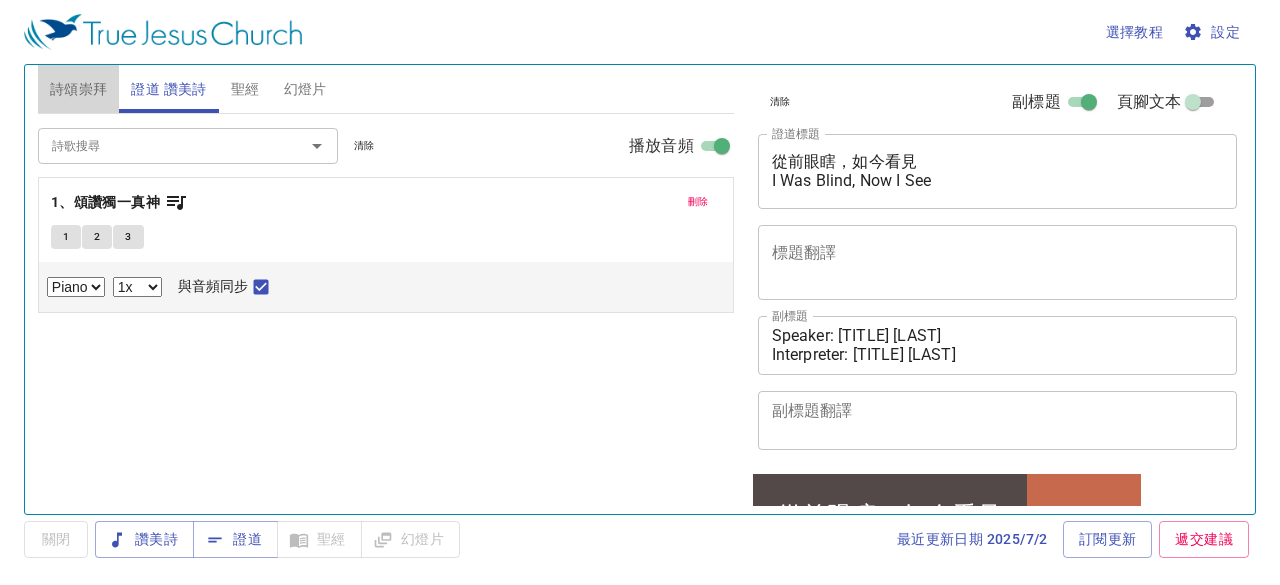 click on "詩頌崇拜" at bounding box center (79, 89) 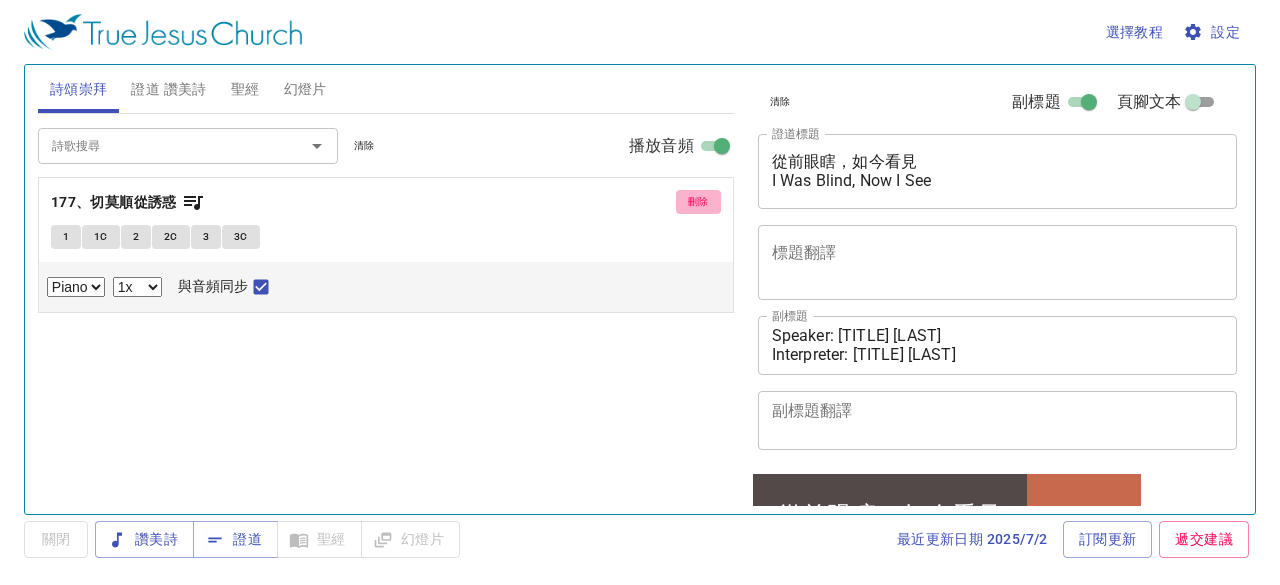 click on "刪除" at bounding box center [698, 202] 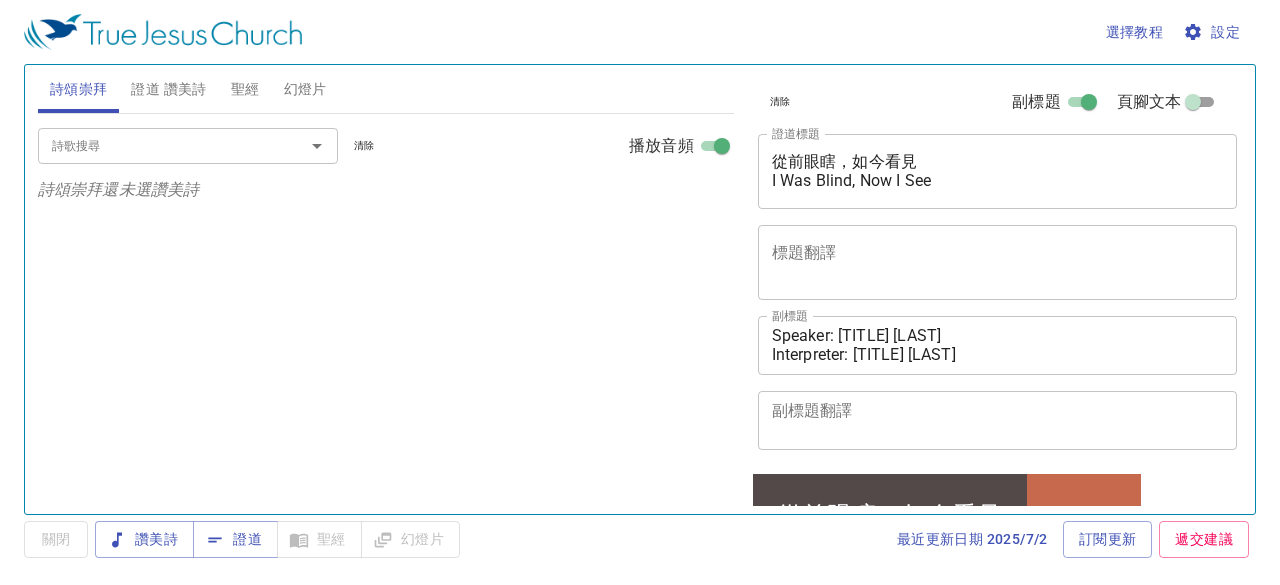 click on "證道 讚美詩" at bounding box center [168, 89] 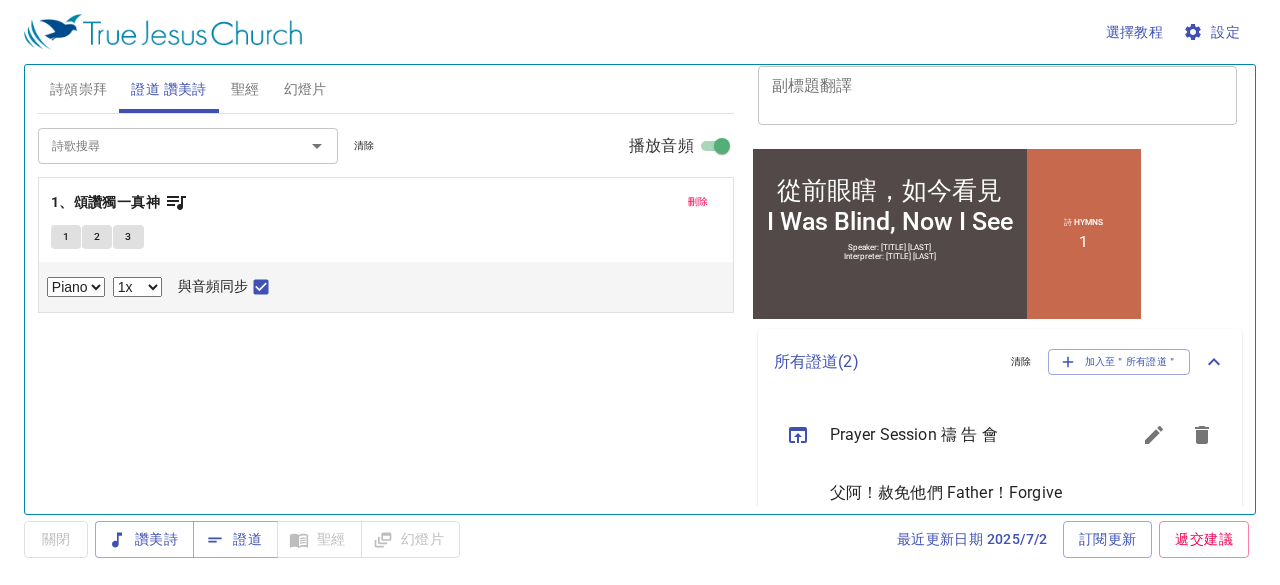 scroll, scrollTop: 396, scrollLeft: 0, axis: vertical 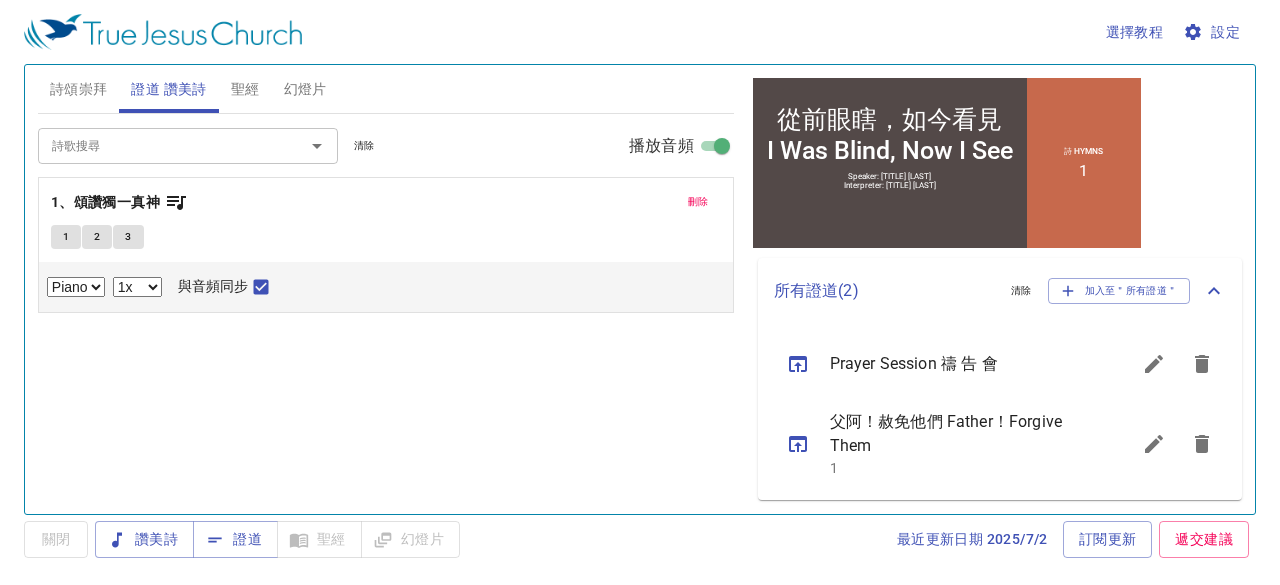 click at bounding box center (1154, 364) 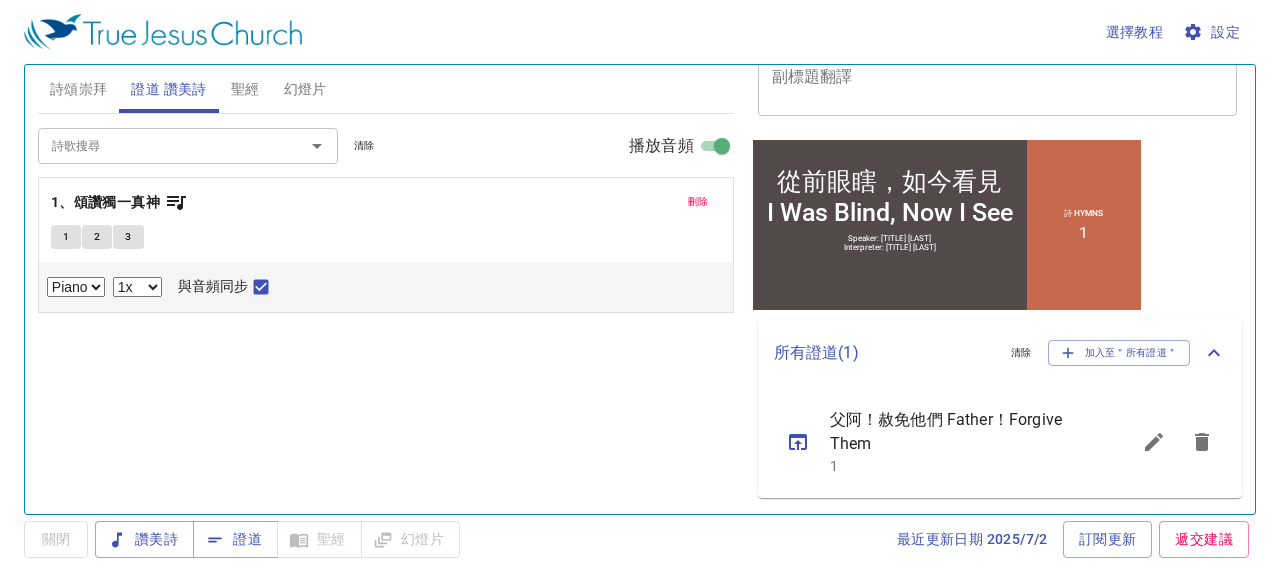 scroll, scrollTop: 332, scrollLeft: 0, axis: vertical 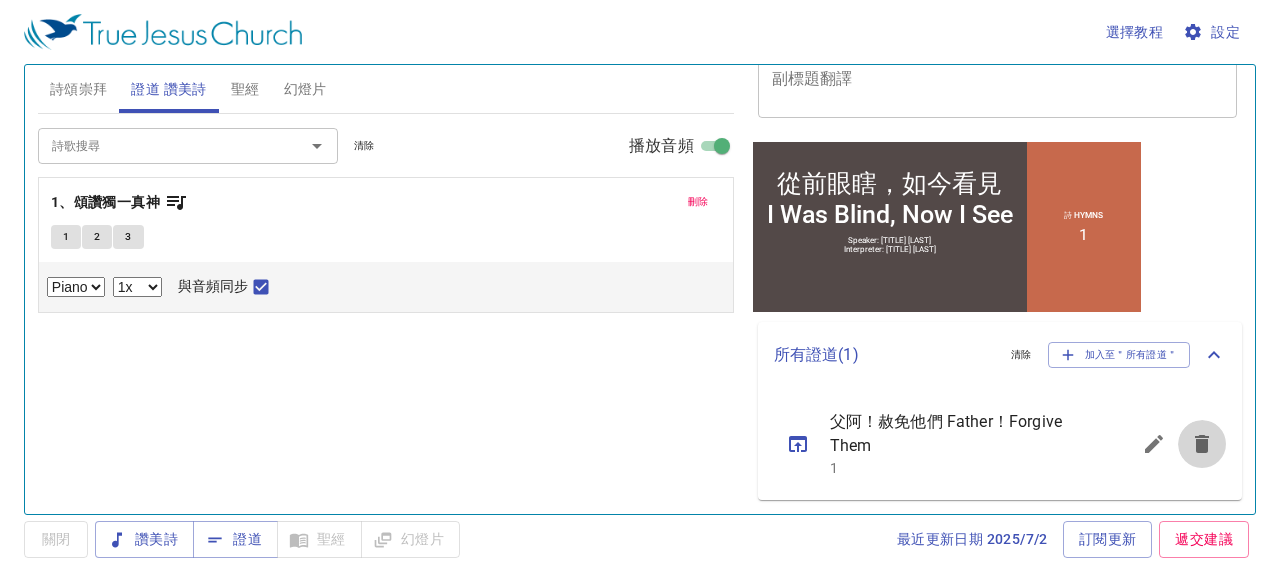click at bounding box center [1154, 444] 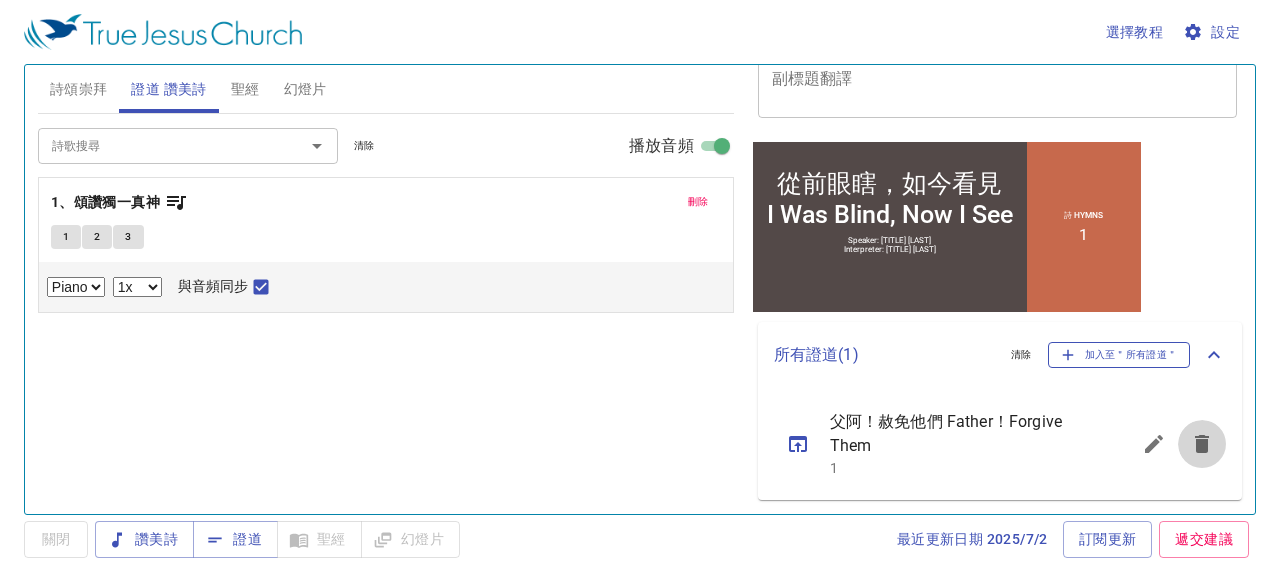 scroll, scrollTop: 276, scrollLeft: 0, axis: vertical 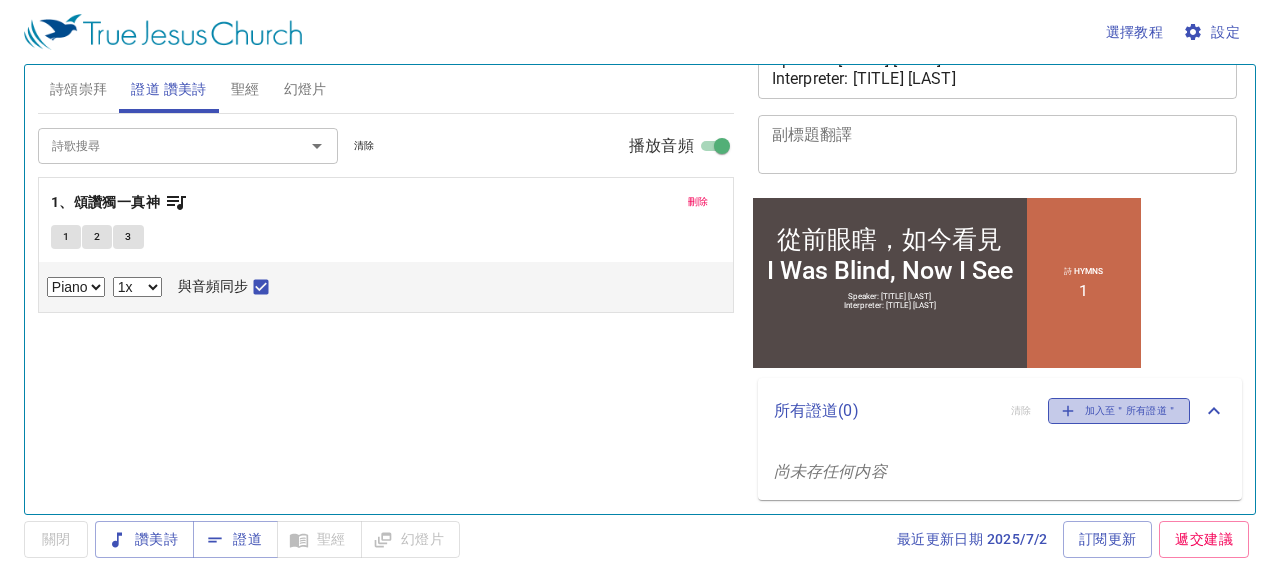 click on "加入至＂所有證道＂" at bounding box center [1119, 411] 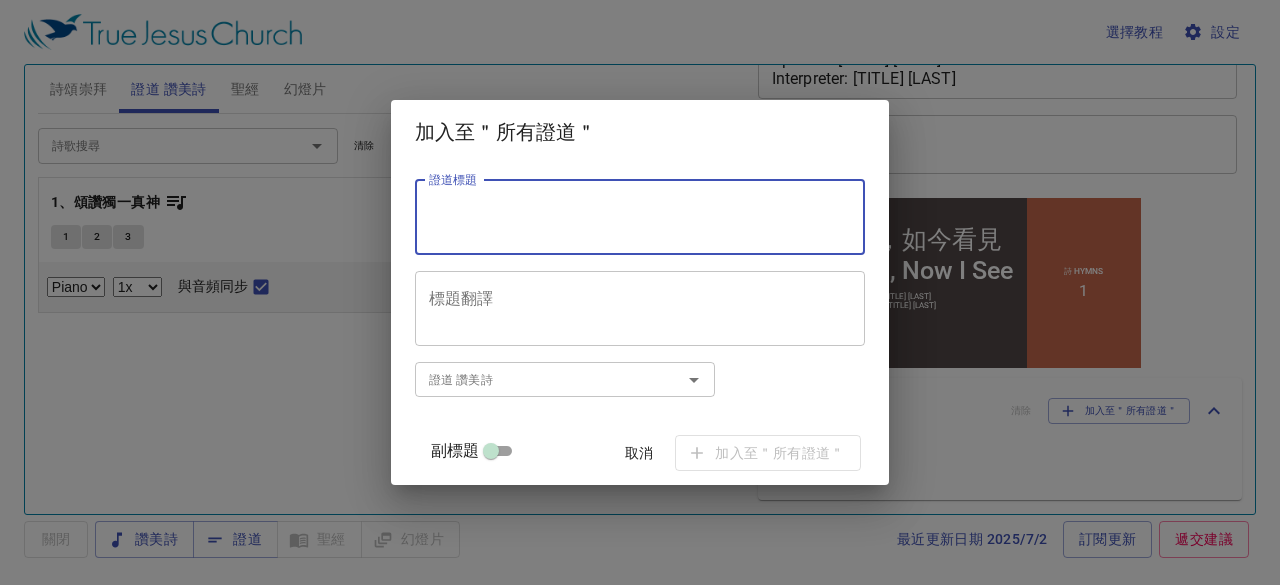 paste on "Evening Prayer 晚 禱 會" 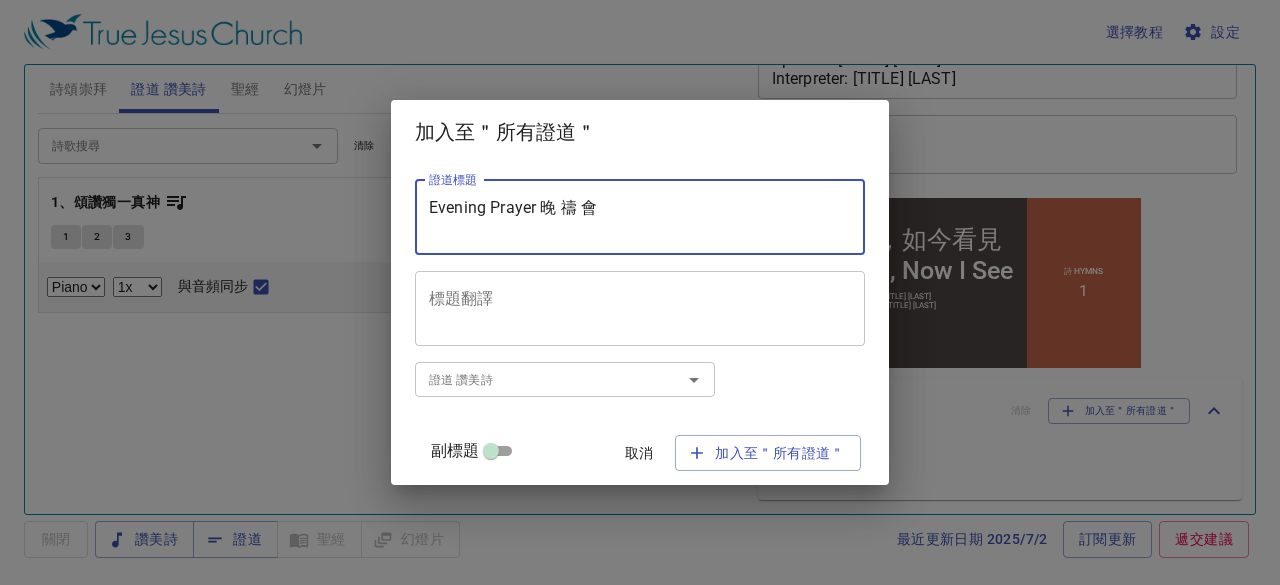 click on "Evening Prayer 晚 禱 會" at bounding box center (640, 217) 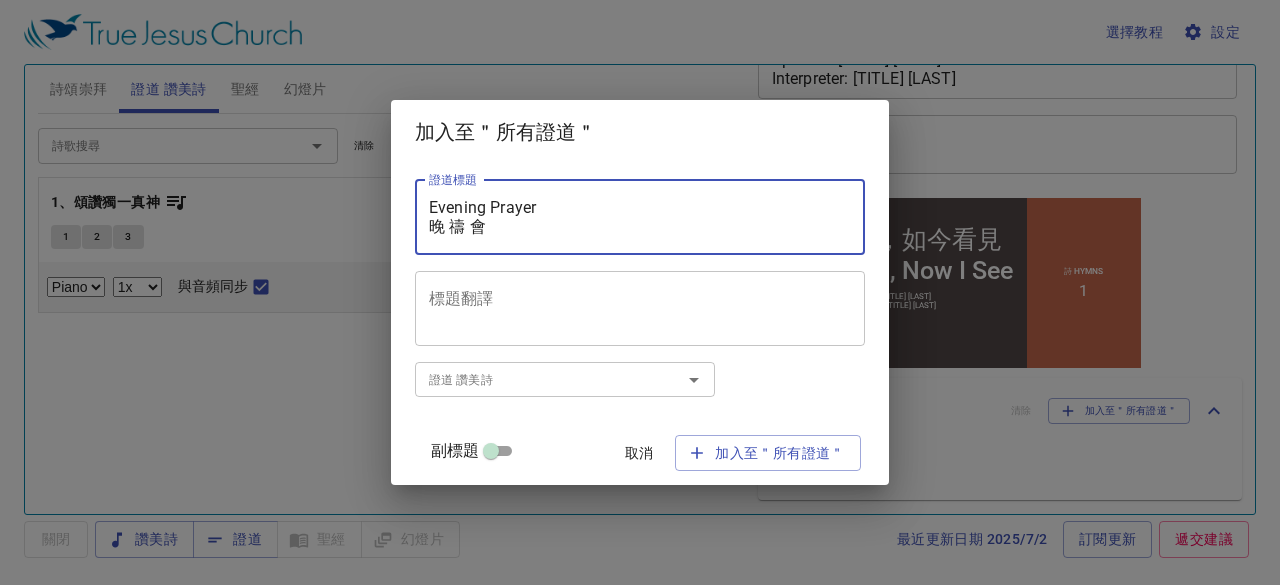 type on "Evening Prayer
晚 禱 會" 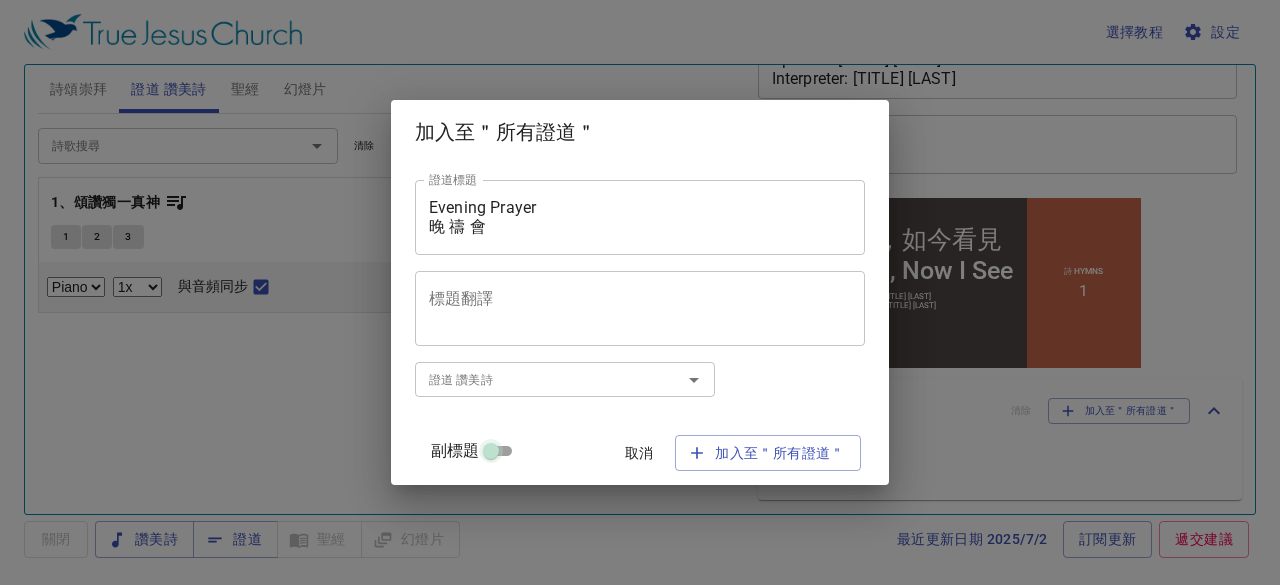 click on "副標題" at bounding box center (491, 455) 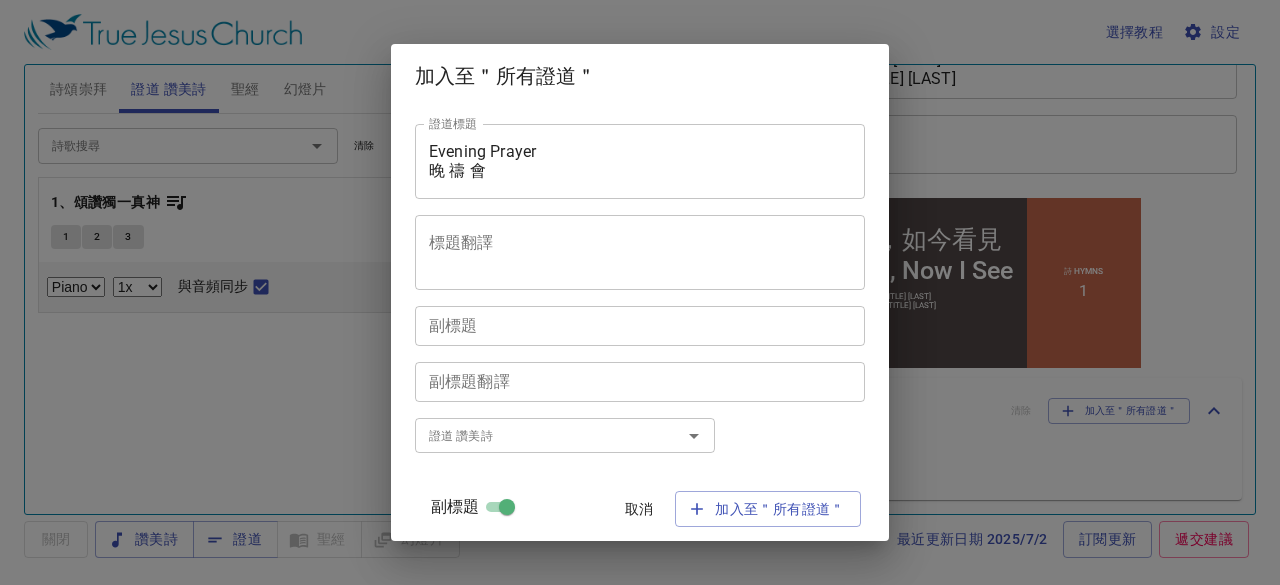 click on "副標題" at bounding box center (640, 325) 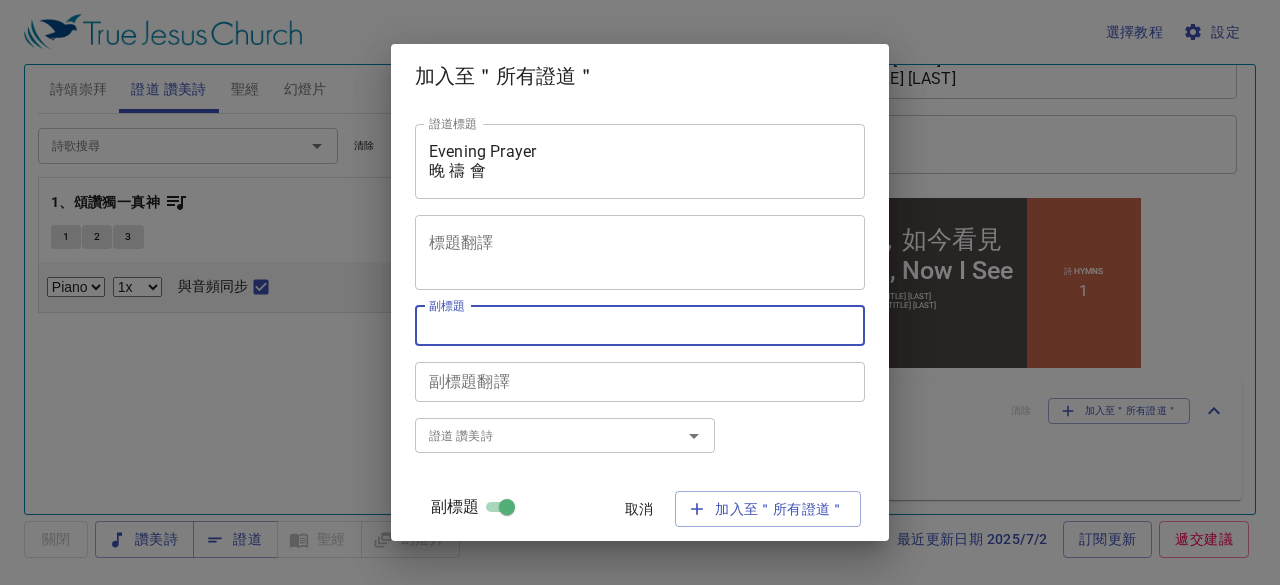 paste on "歡迎大家分享喜歡的贊美詩或信仰體驗。" 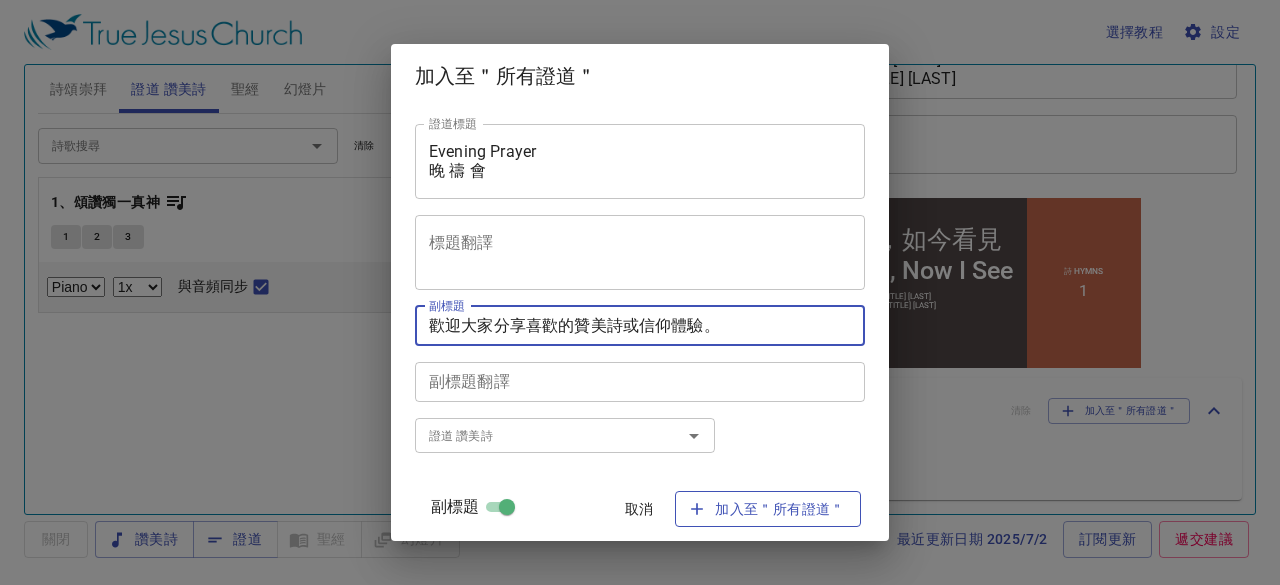 type on "歡迎大家分享喜歡的贊美詩或信仰體驗。" 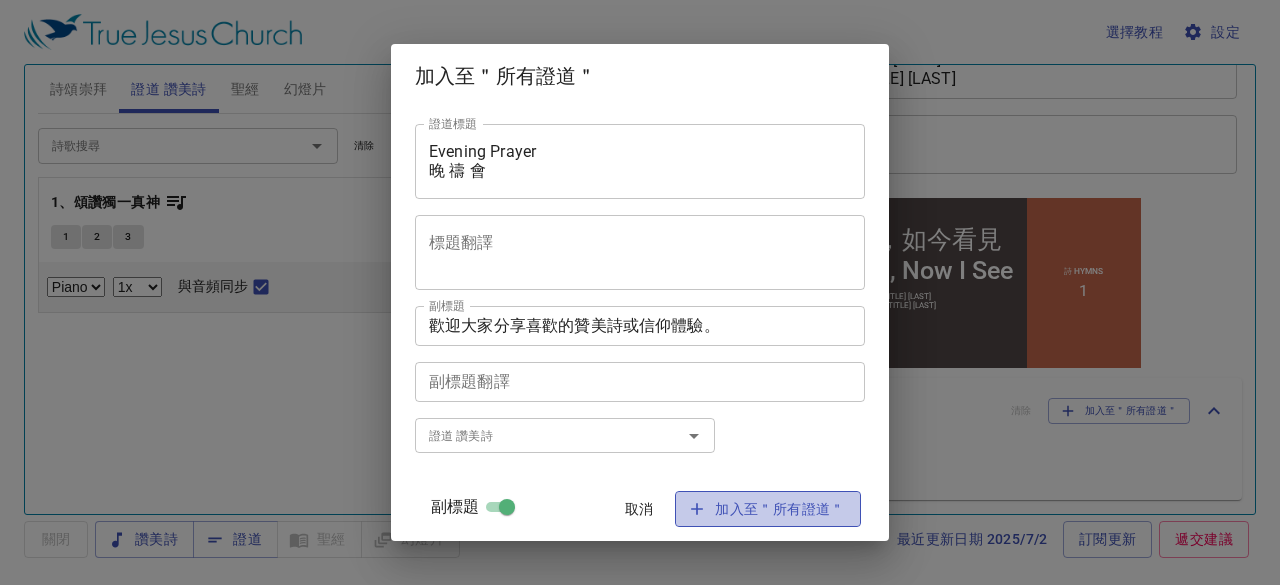 click on "加入至＂所有證道＂" at bounding box center [768, 509] 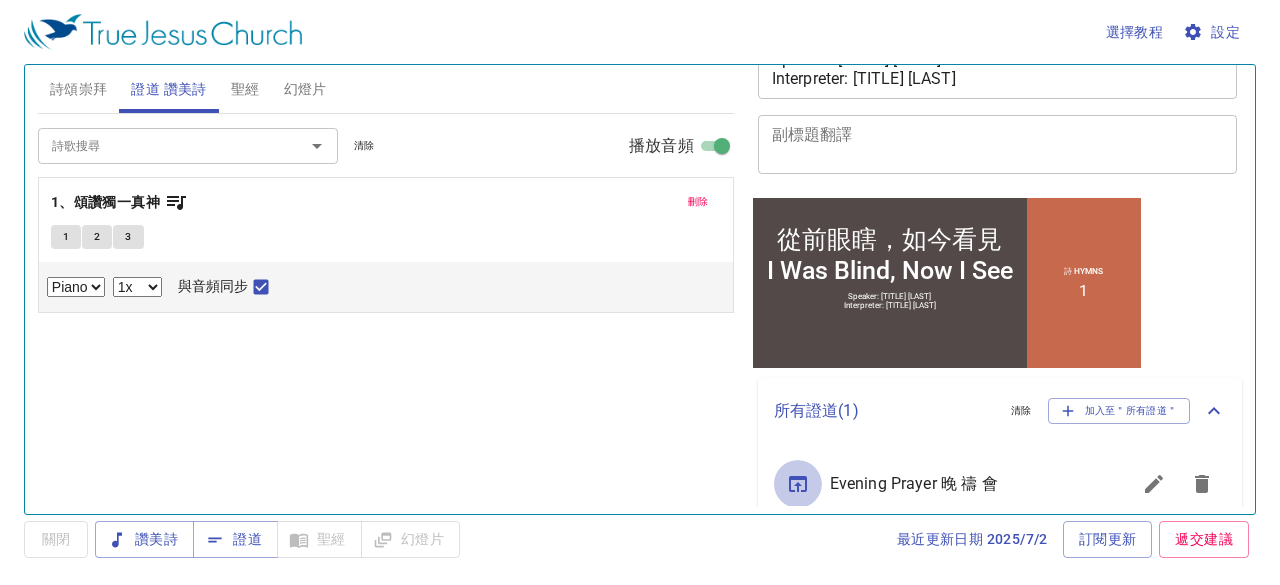 click at bounding box center (798, 484) 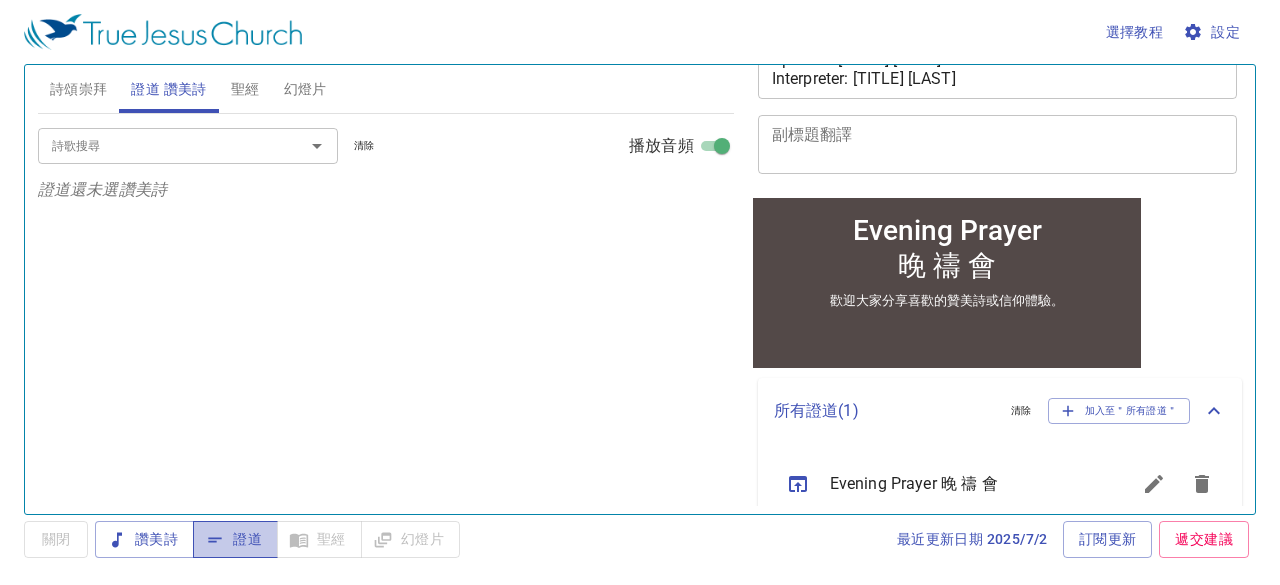click on "證道" at bounding box center (144, 539) 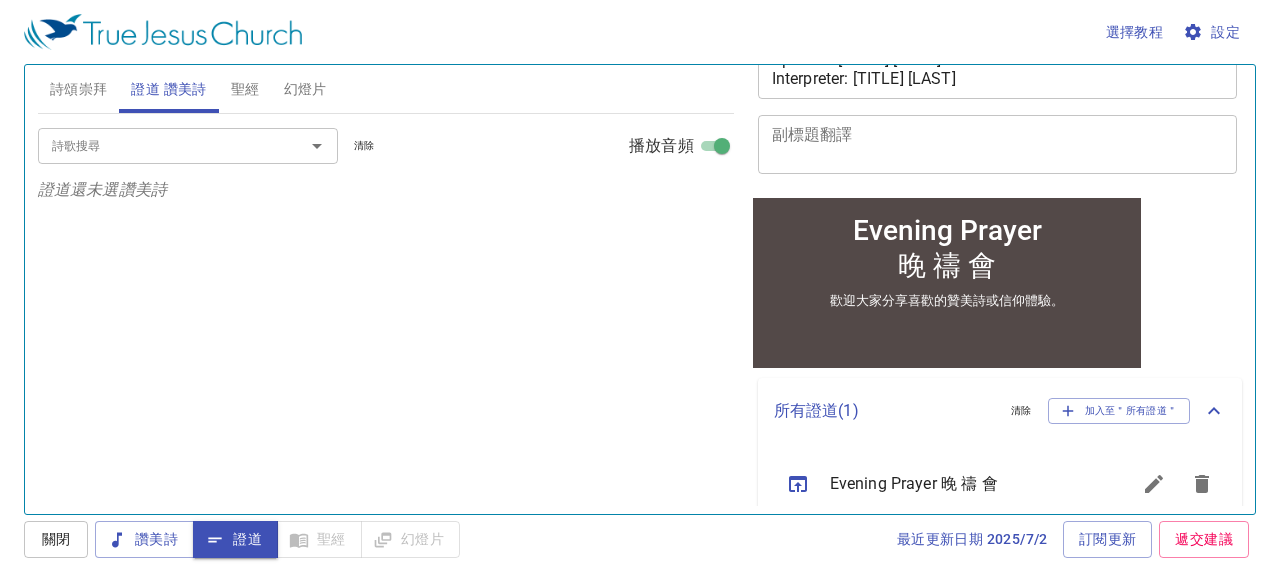 click at bounding box center (0, 0) 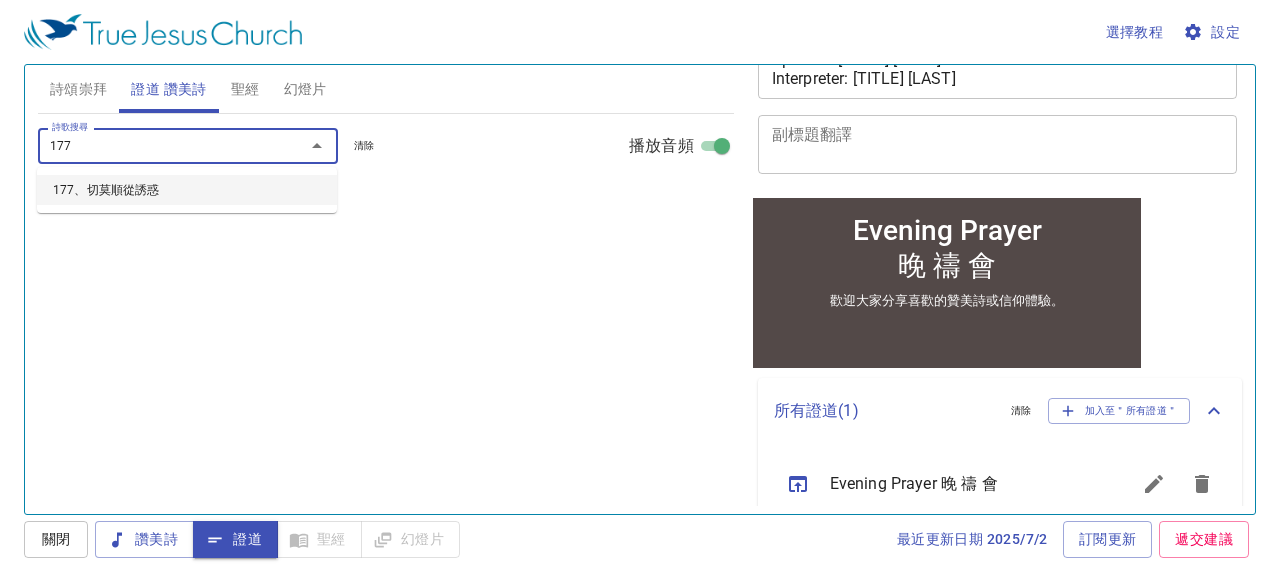 click on "177、切莫順從誘惑" at bounding box center [187, 190] 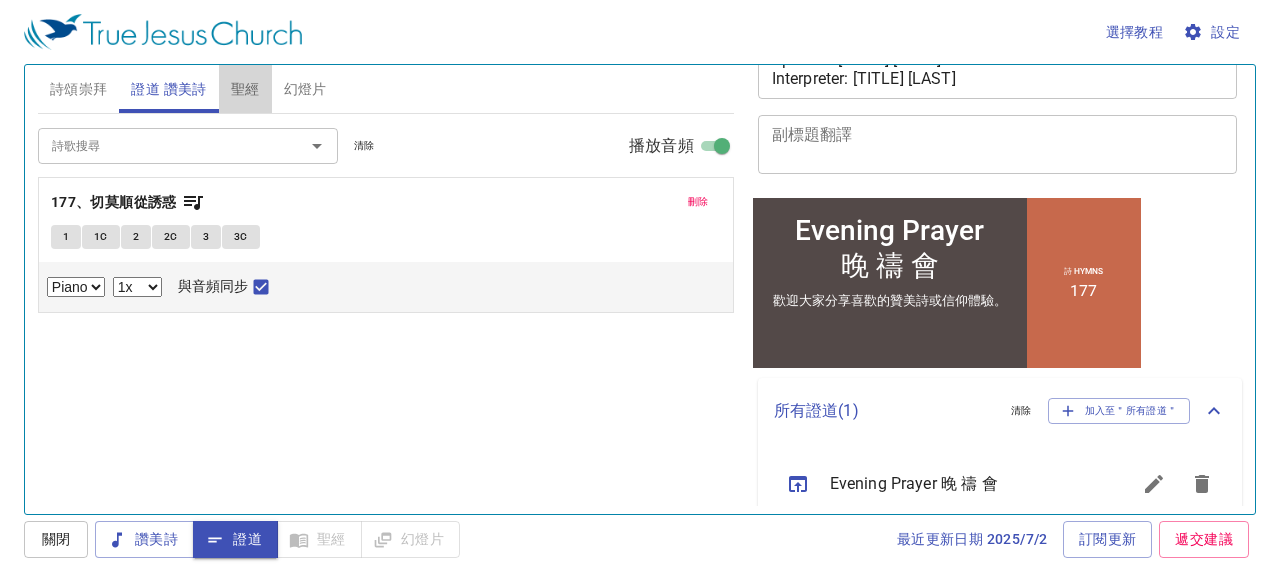 click on "聖經" at bounding box center [245, 89] 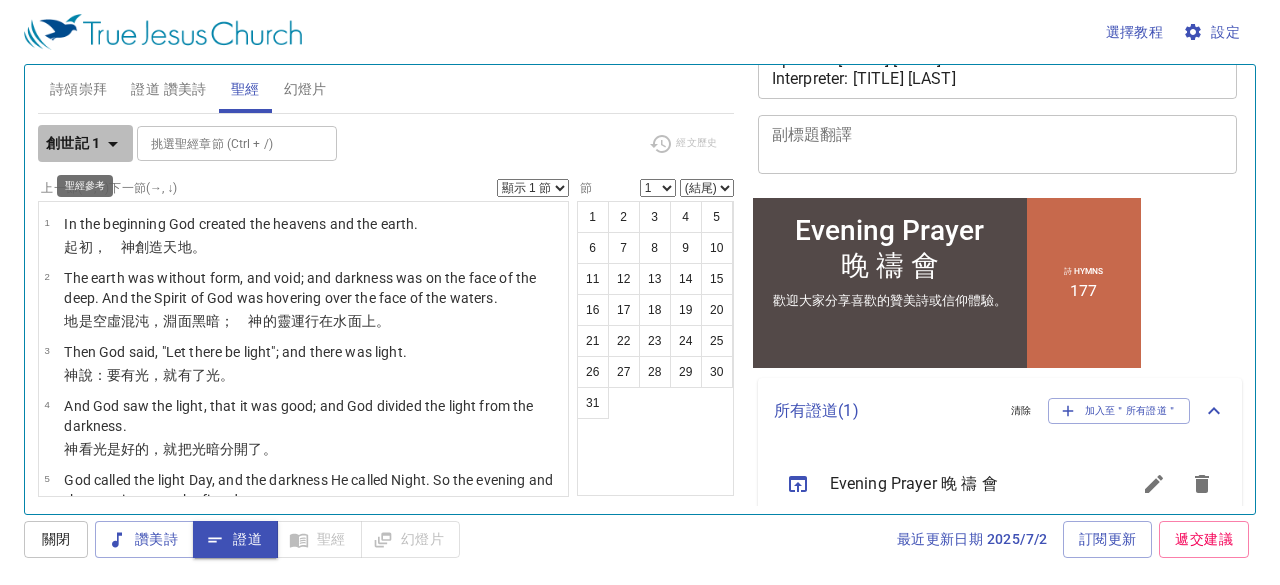 click at bounding box center [113, 144] 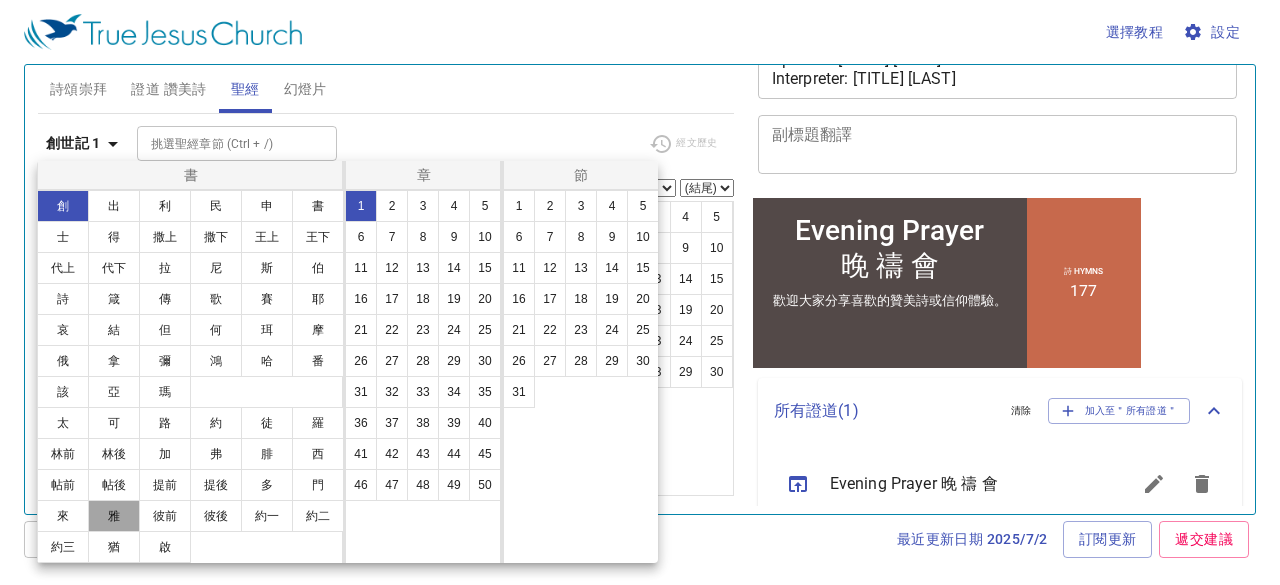 click on "雅" at bounding box center [114, 516] 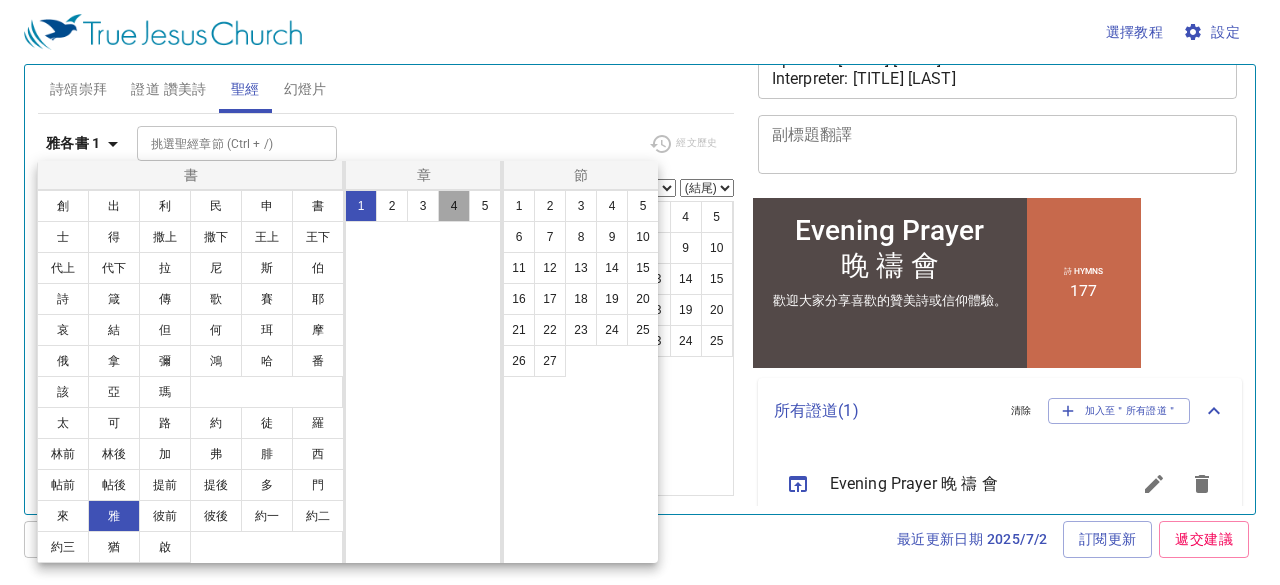click on "4" at bounding box center (454, 206) 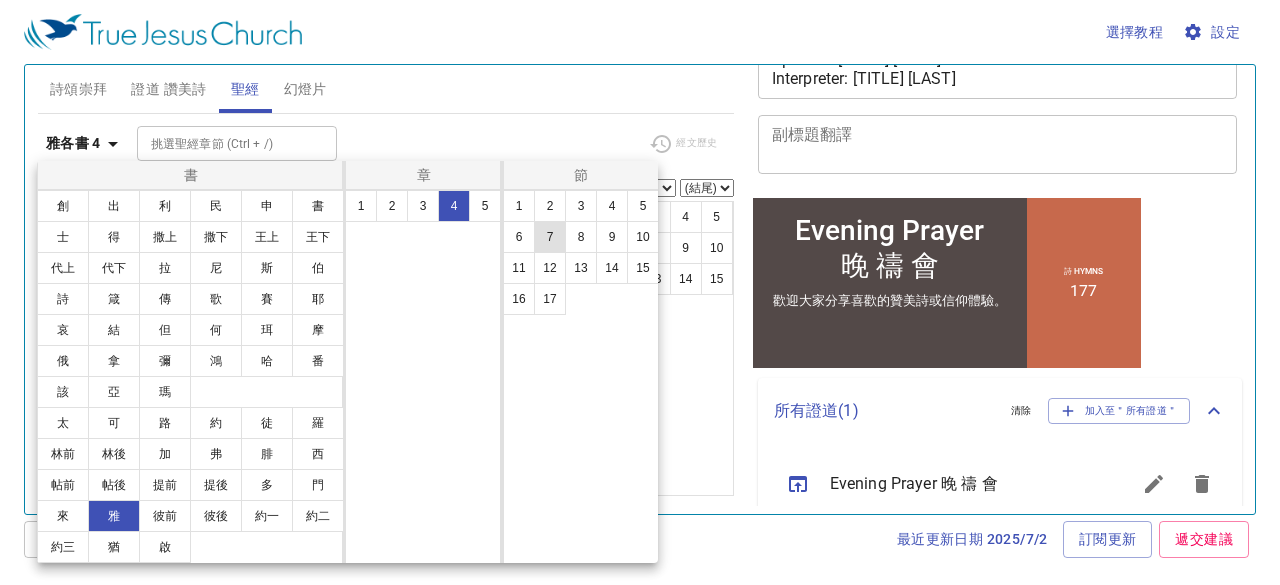 click on "7" at bounding box center (550, 237) 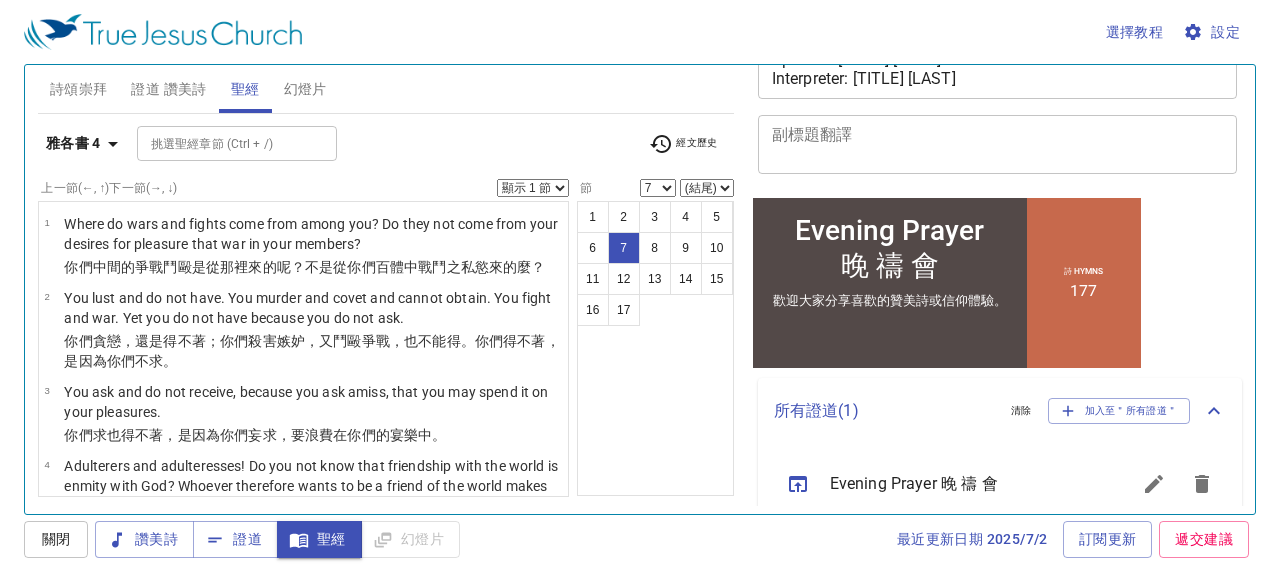 scroll, scrollTop: 411, scrollLeft: 0, axis: vertical 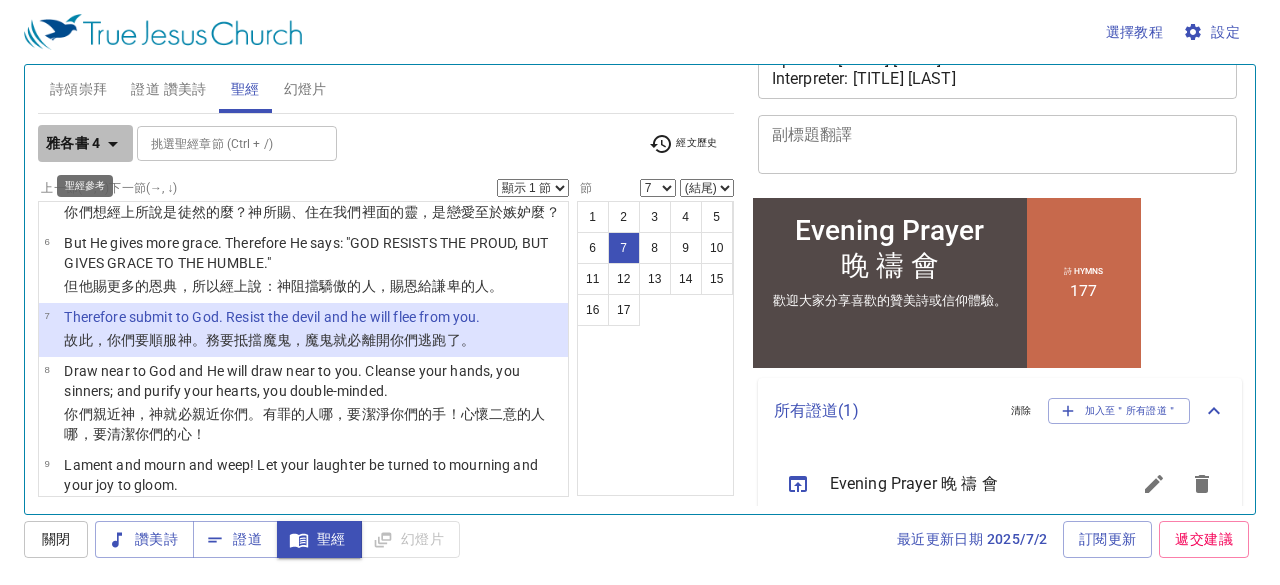 click at bounding box center [113, 144] 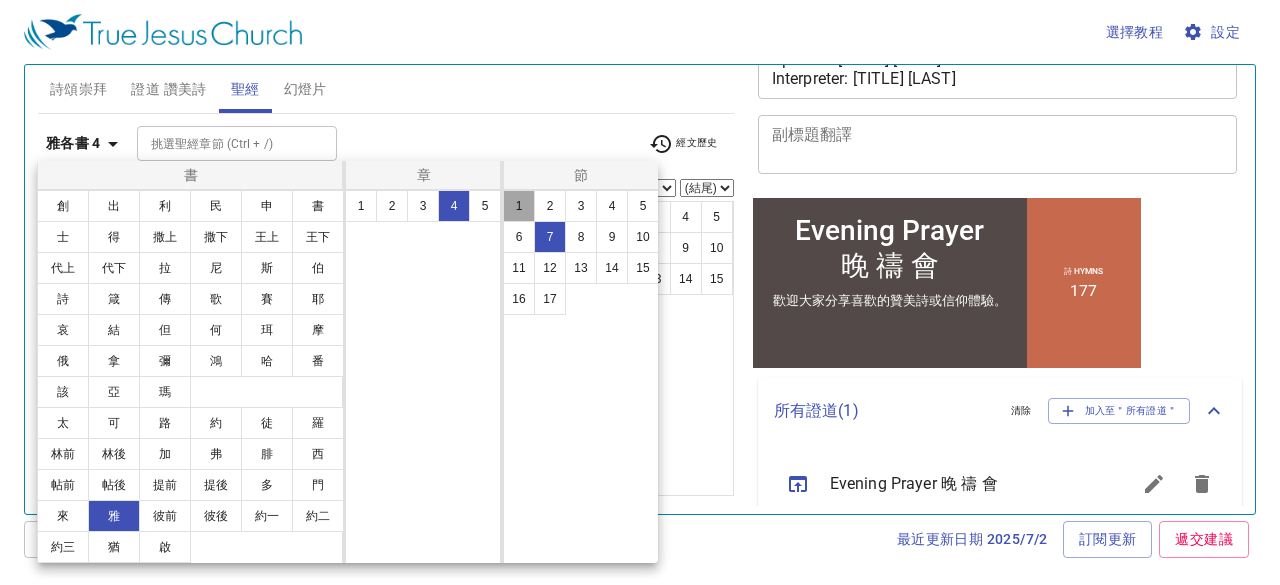 click on "1" at bounding box center [519, 206] 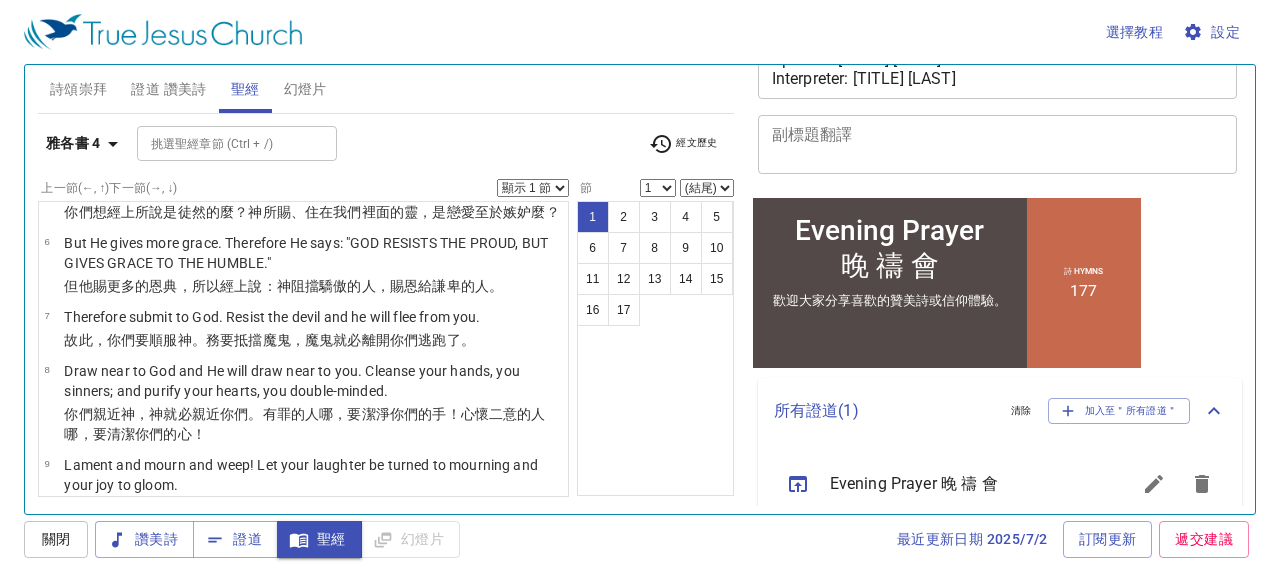scroll, scrollTop: 0, scrollLeft: 0, axis: both 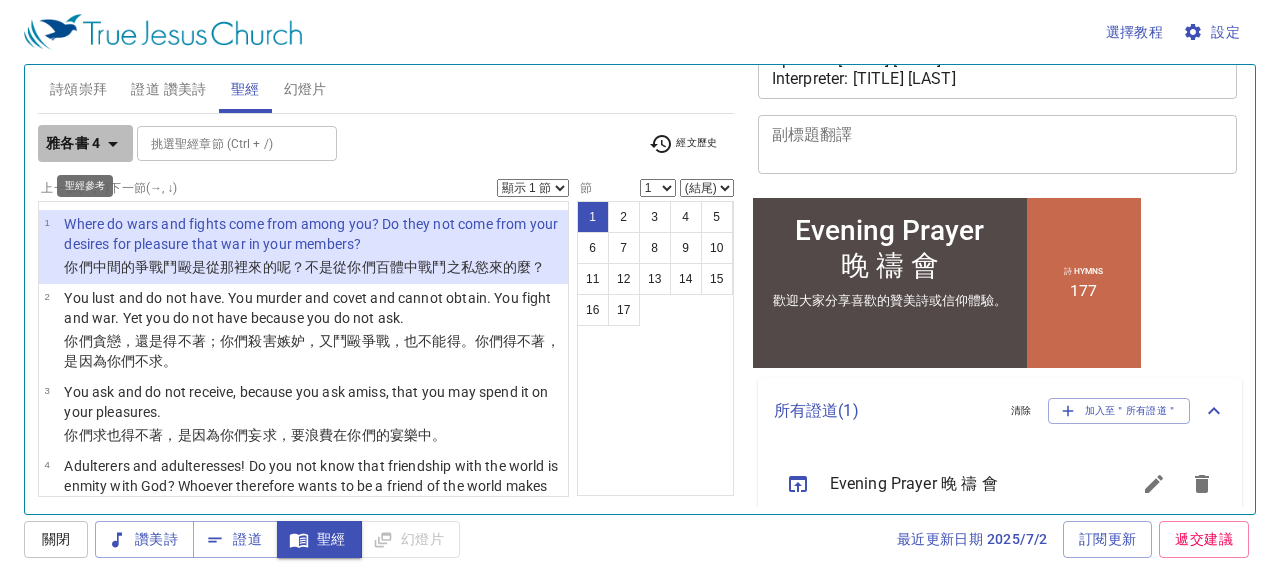 click at bounding box center (113, 144) 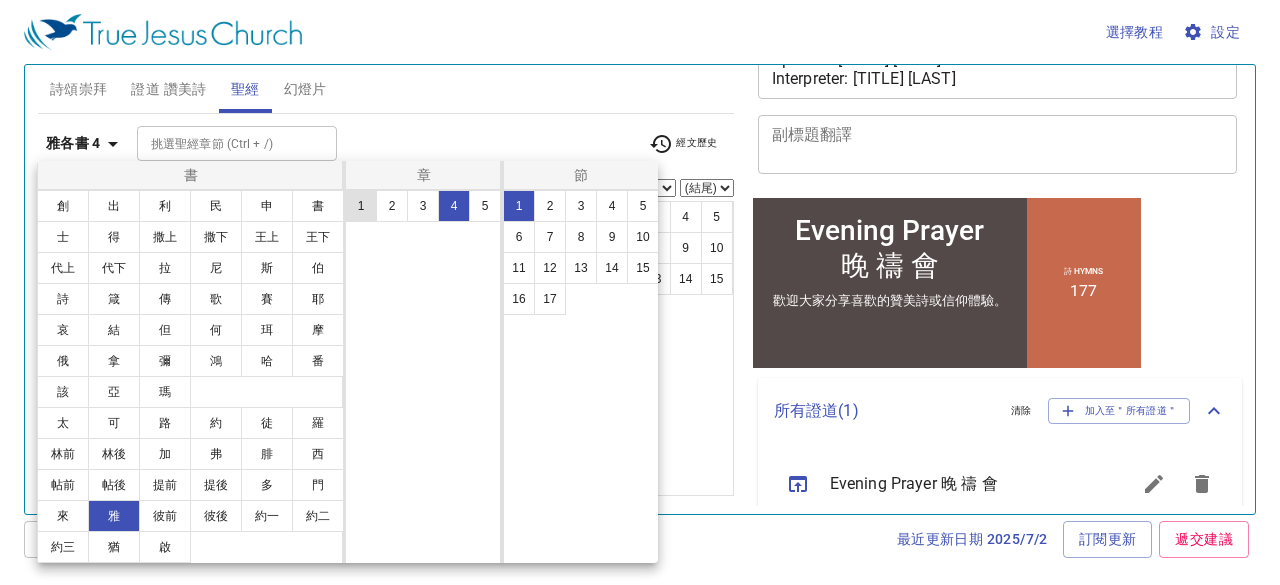 click on "1" at bounding box center (361, 206) 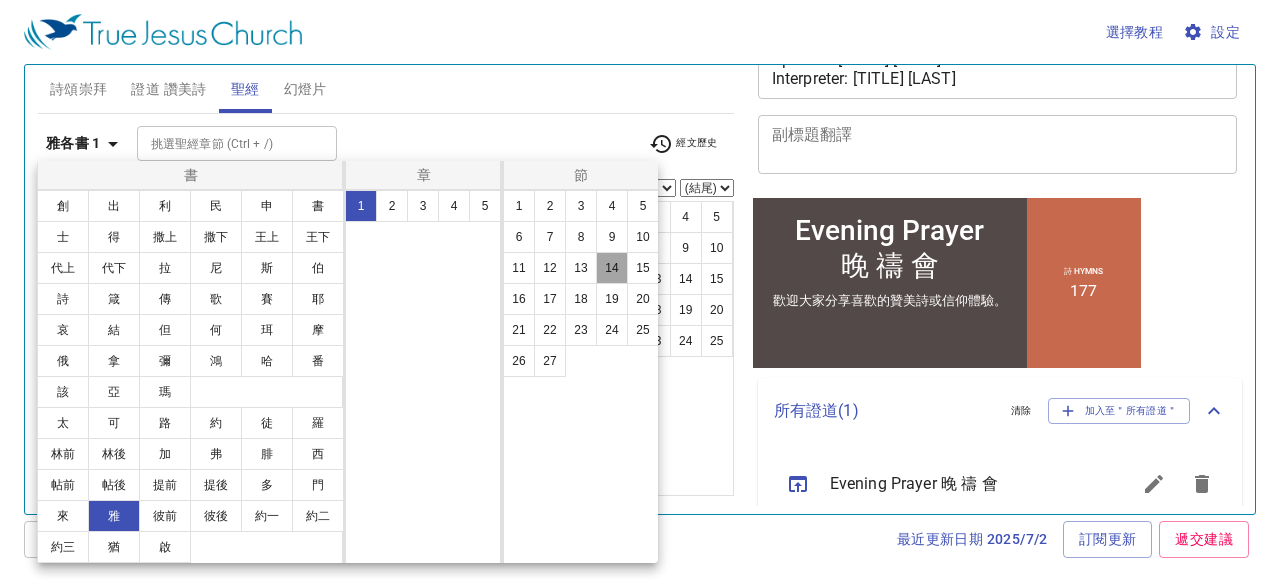 click on "14" at bounding box center (612, 268) 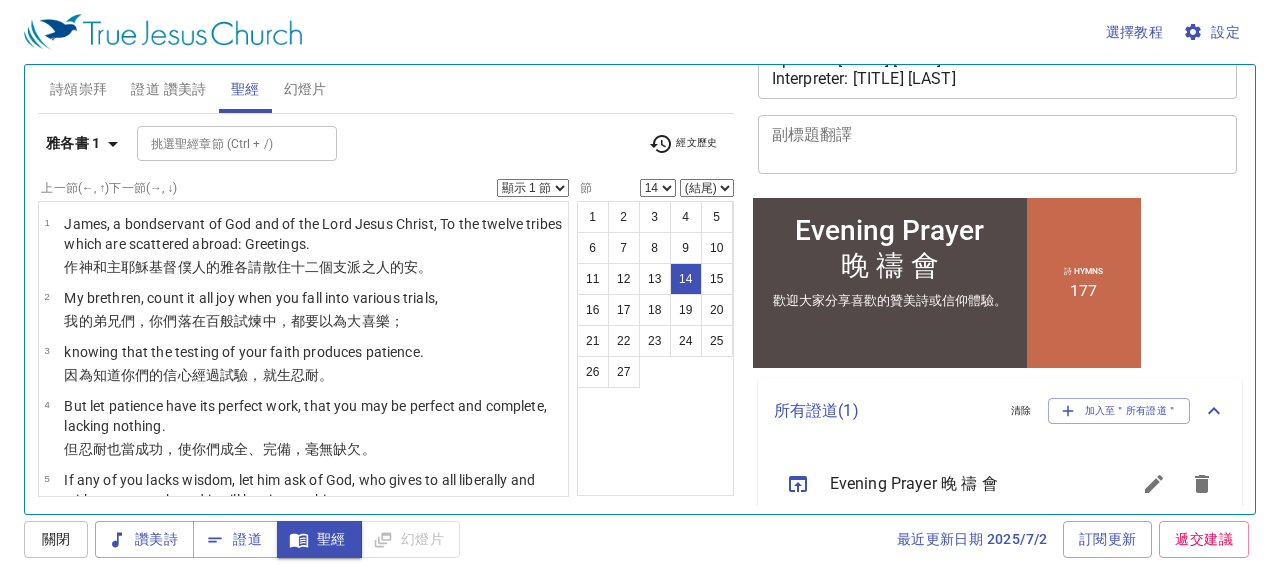 scroll, scrollTop: 879, scrollLeft: 0, axis: vertical 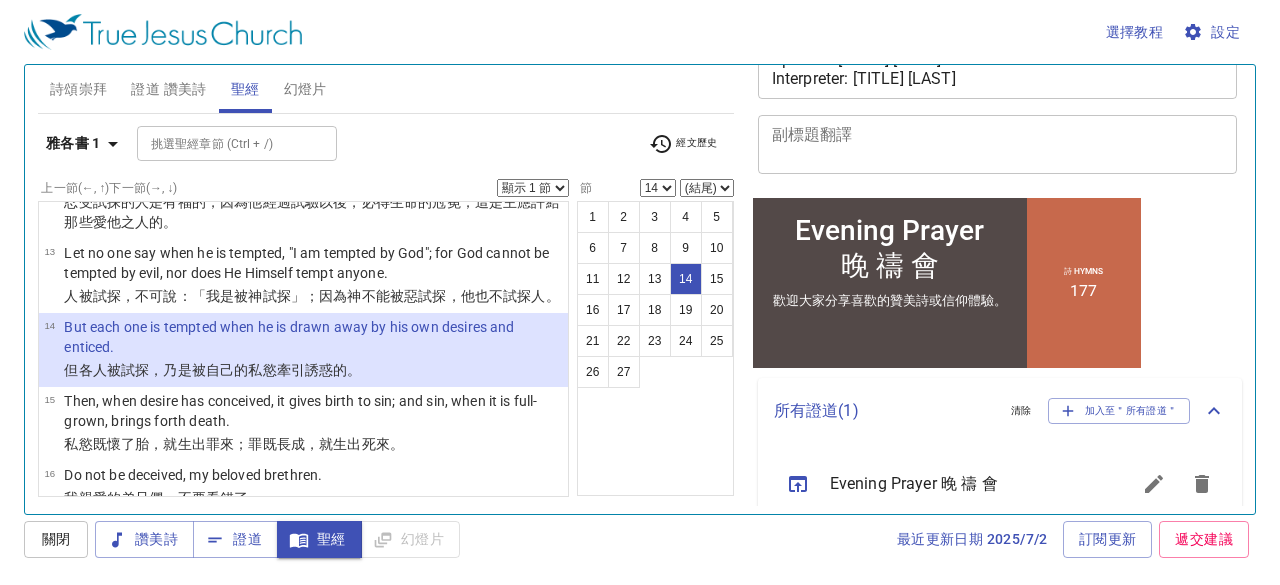 click on "顯示 1 節 顯示 2 節 顯示 3 節 顯示 4 節 顯示 5 節" at bounding box center (533, 188) 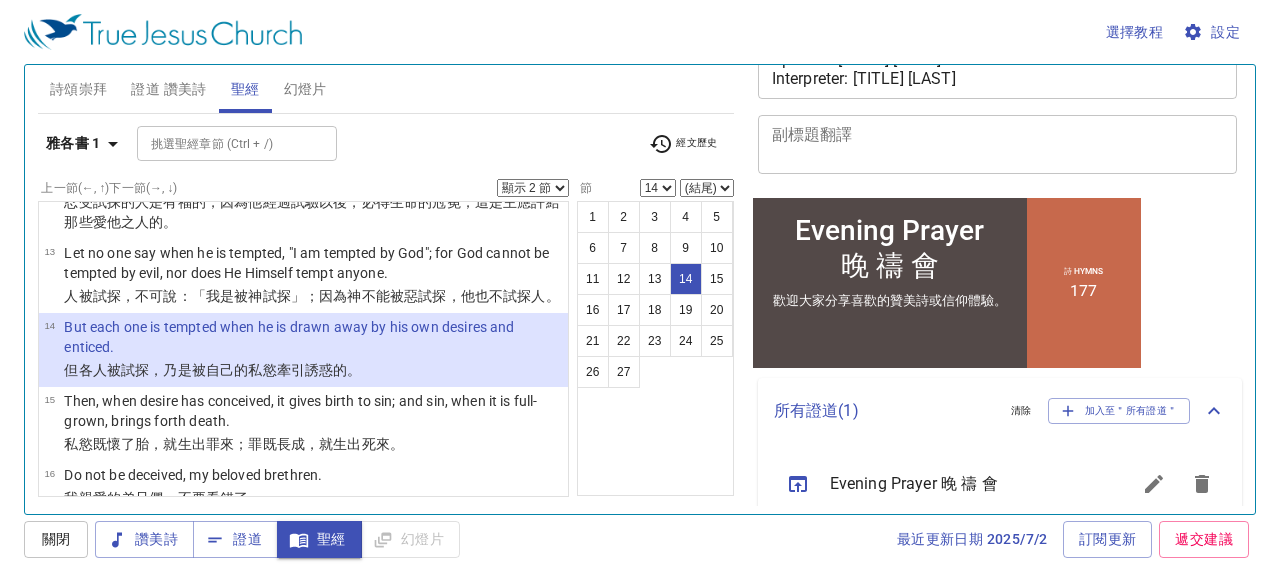 click on "顯示 1 節 顯示 2 節 顯示 3 節 顯示 4 節 顯示 5 節" at bounding box center [533, 188] 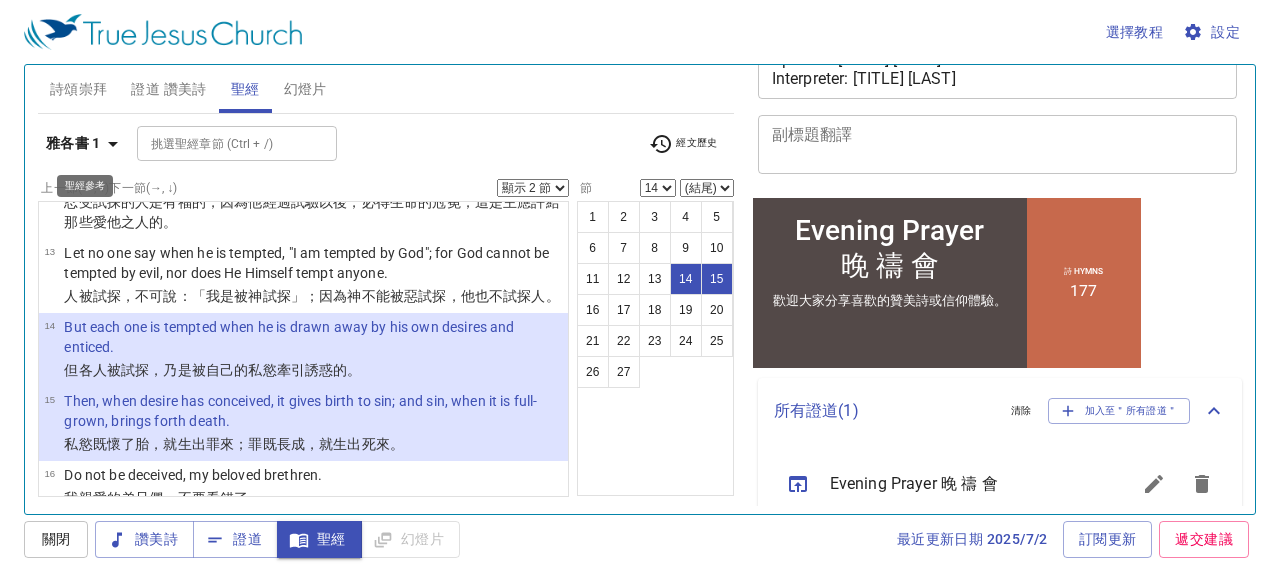 click at bounding box center (113, 144) 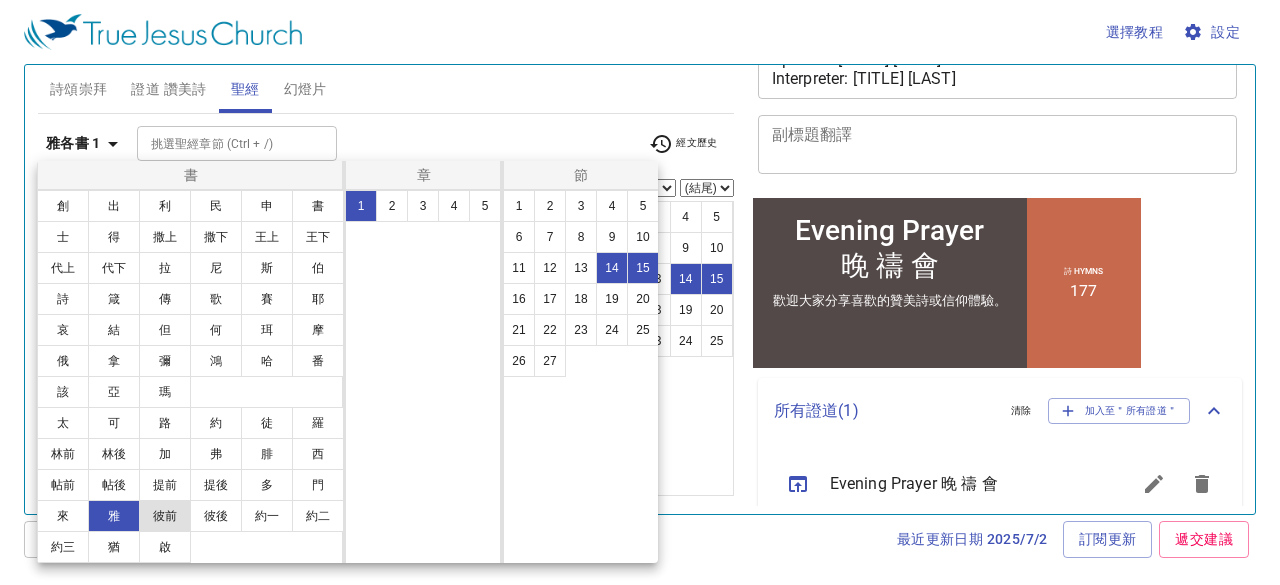 click on "彼前" at bounding box center [165, 516] 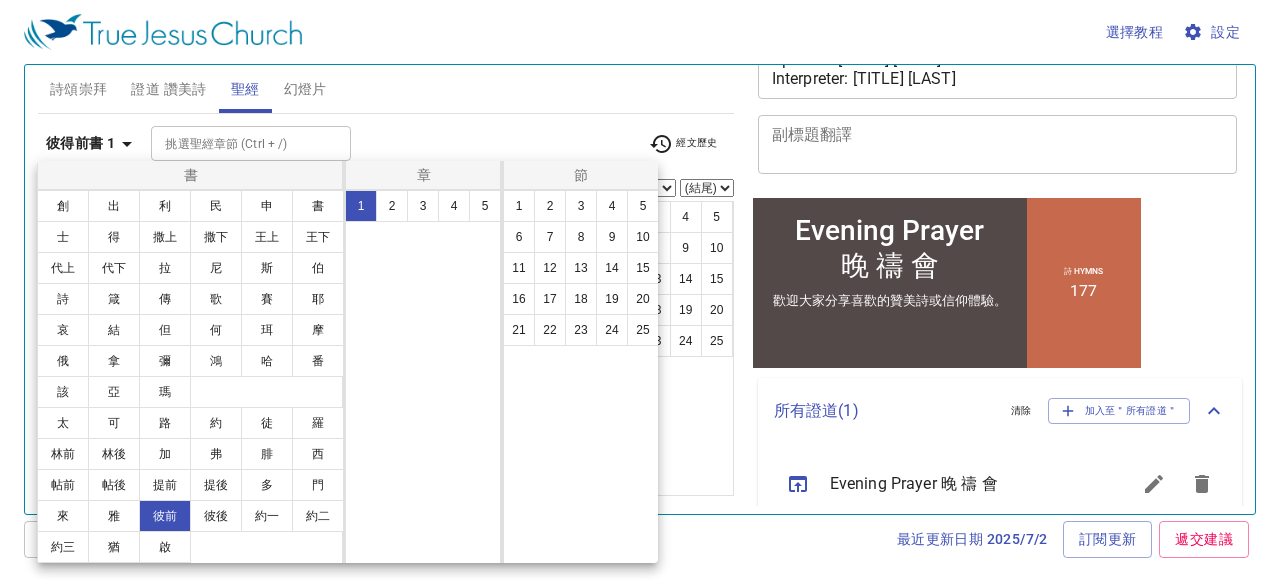 scroll, scrollTop: 0, scrollLeft: 0, axis: both 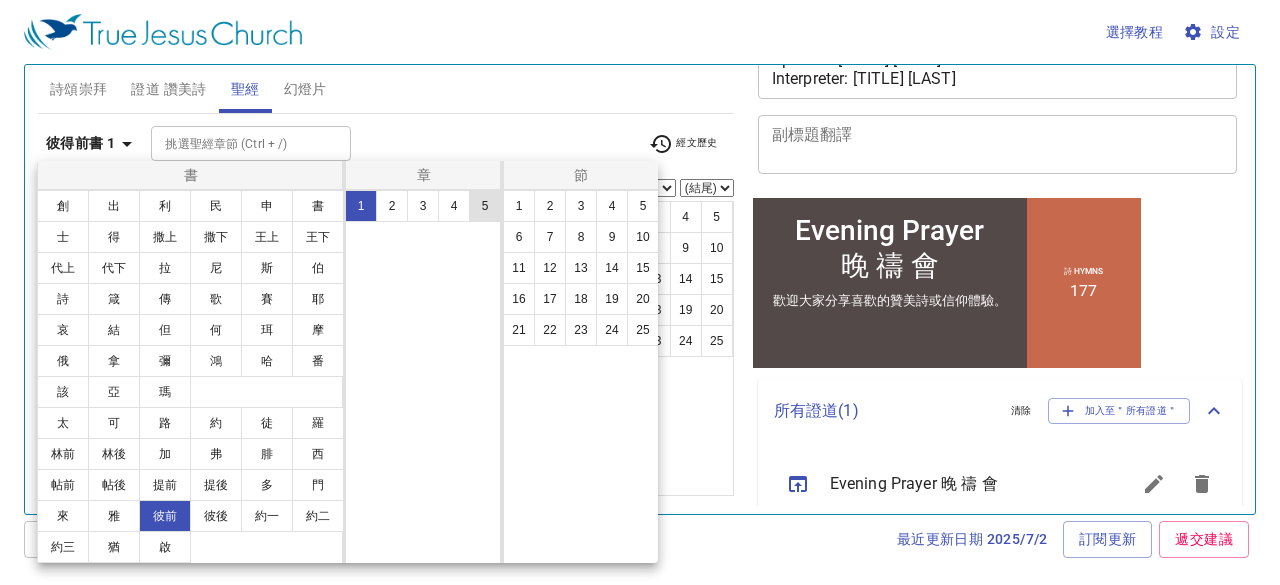 click on "5" at bounding box center [485, 206] 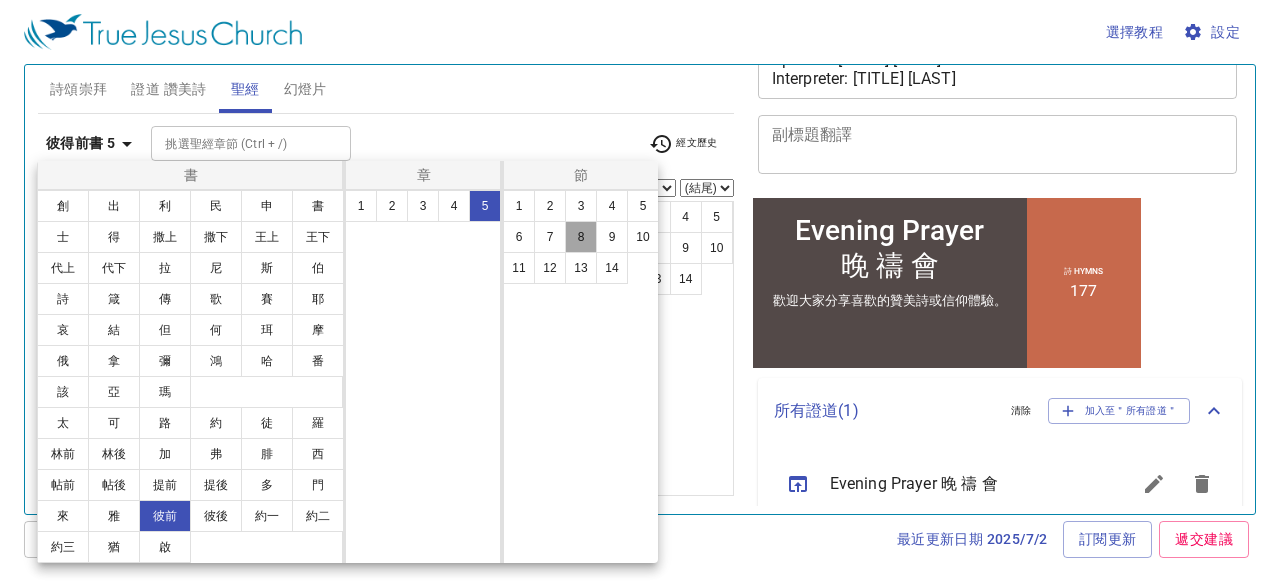 click on "8" at bounding box center (581, 237) 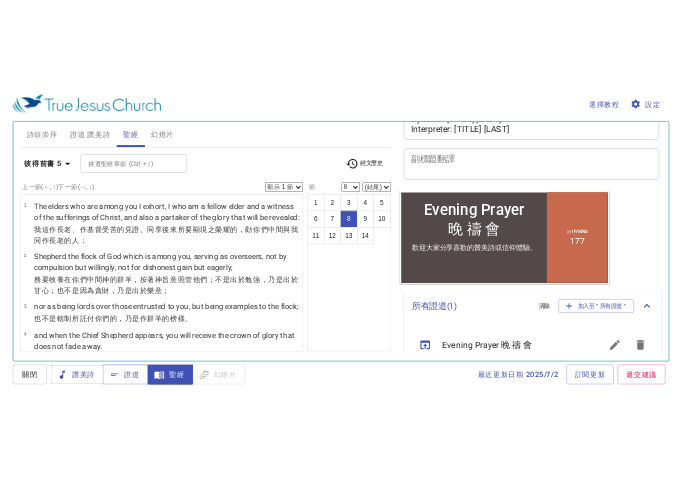 scroll, scrollTop: 505, scrollLeft: 0, axis: vertical 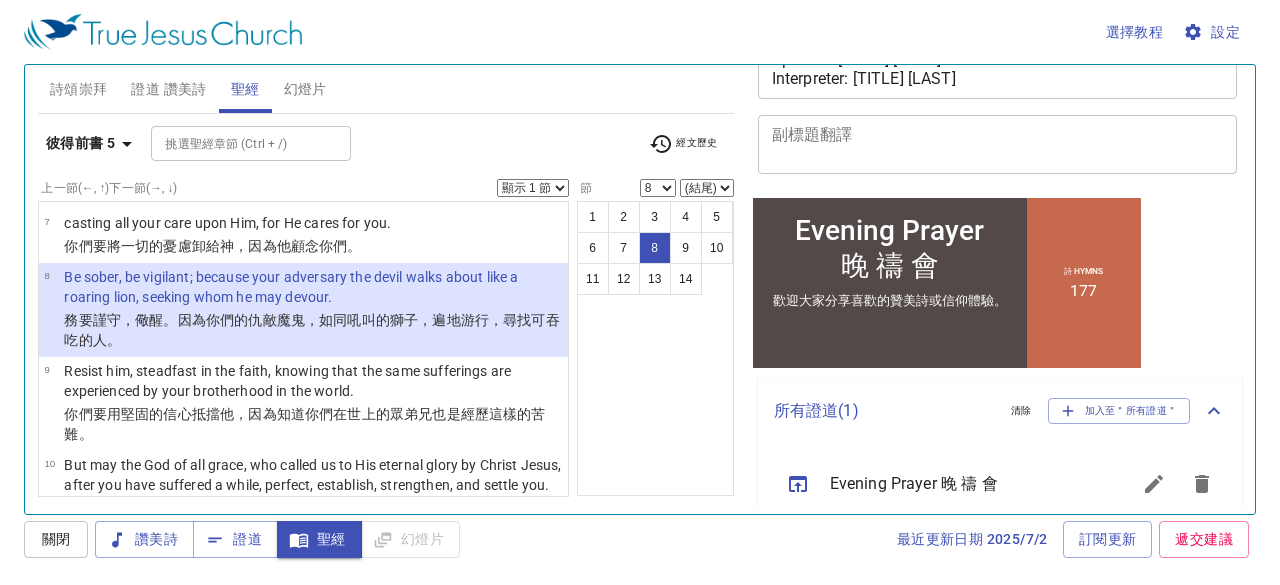 click on "顯示 1 節 顯示 2 節 顯示 3 節 顯示 4 節 顯示 5 節" at bounding box center (533, 188) 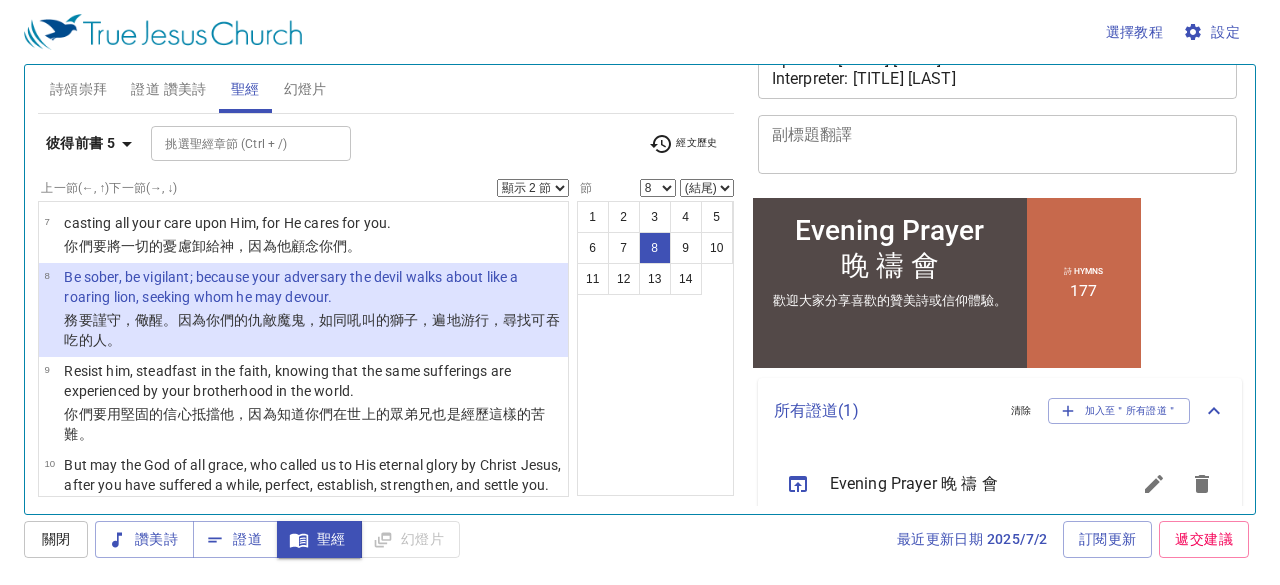 click on "顯示 1 節 顯示 2 節 顯示 3 節 顯示 4 節 顯示 5 節" at bounding box center (533, 188) 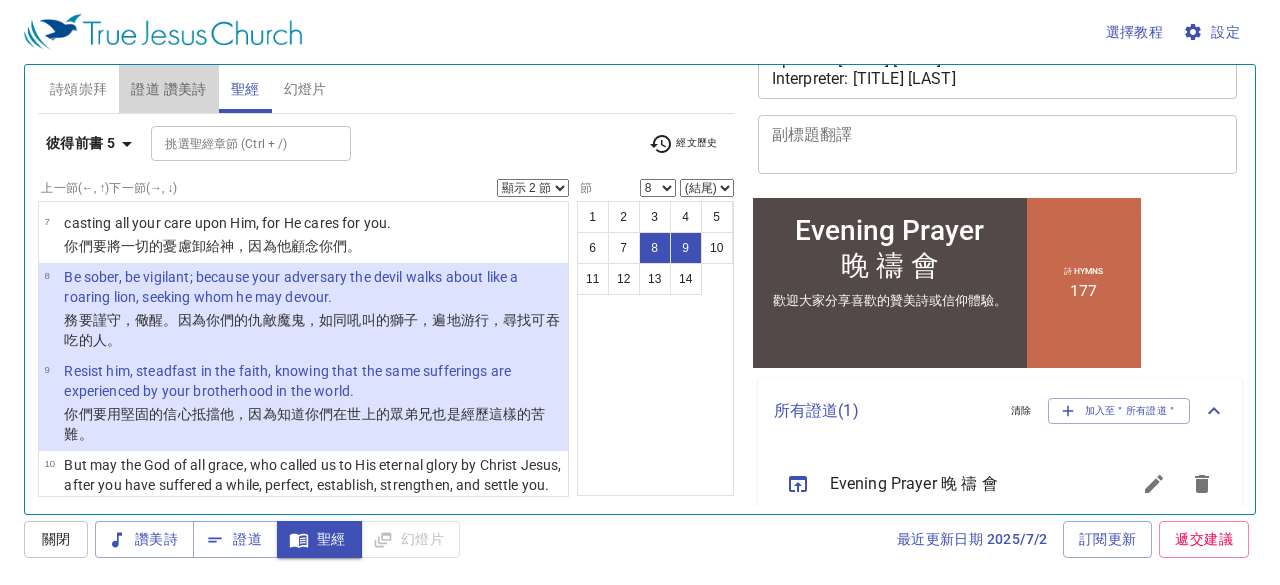 click on "證道 讚美詩" at bounding box center (168, 89) 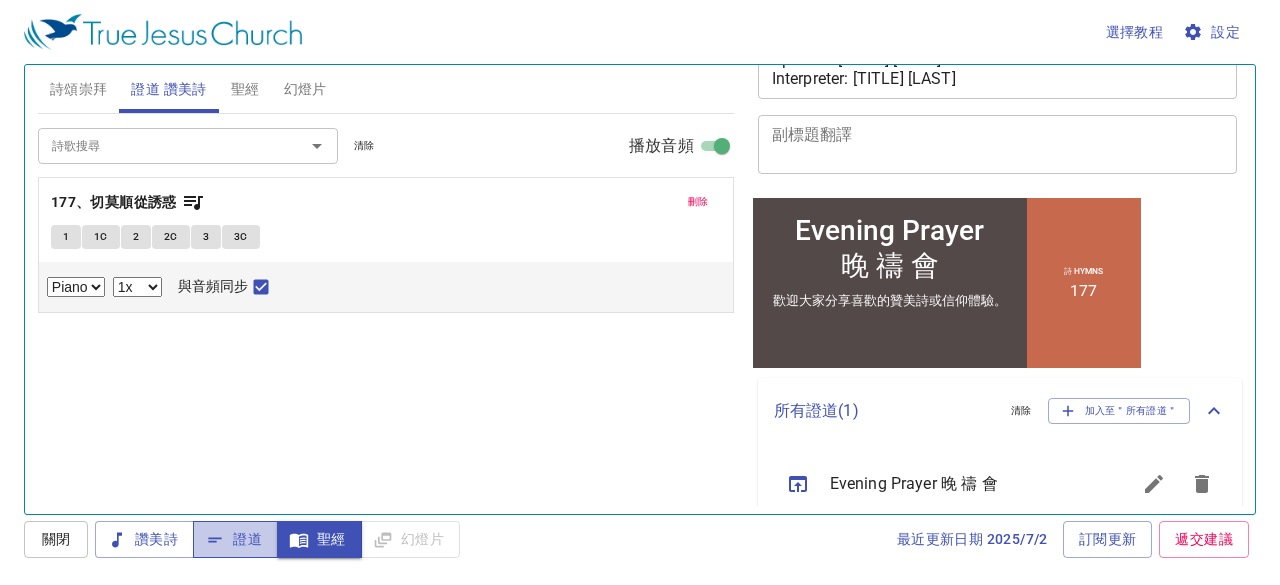 click on "證道" at bounding box center [144, 539] 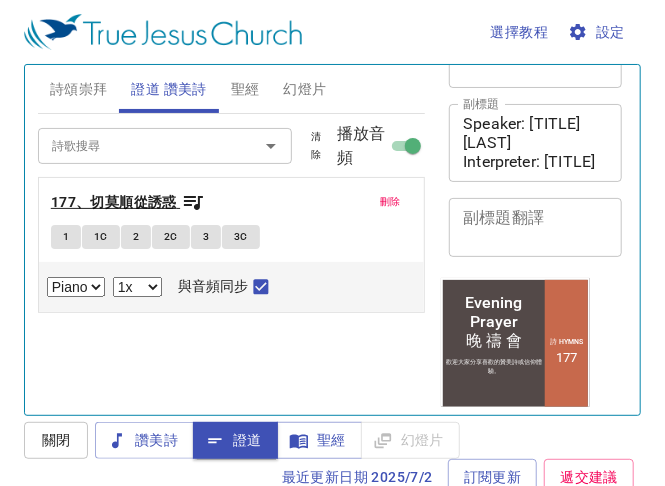 click on "177、切莫順從誘惑" at bounding box center [114, 202] 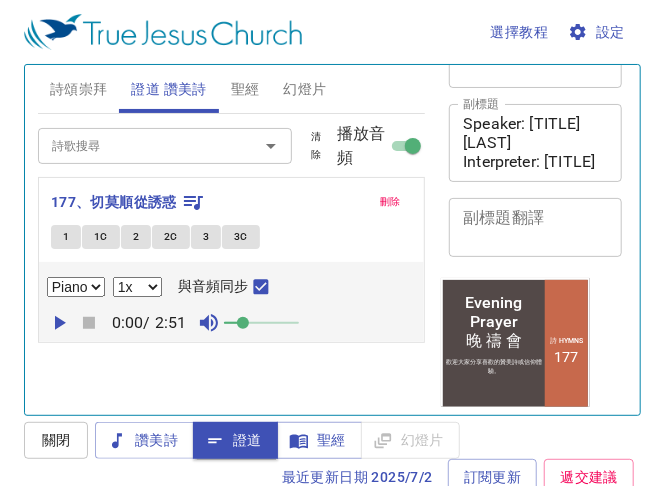 click on "1" at bounding box center [66, 237] 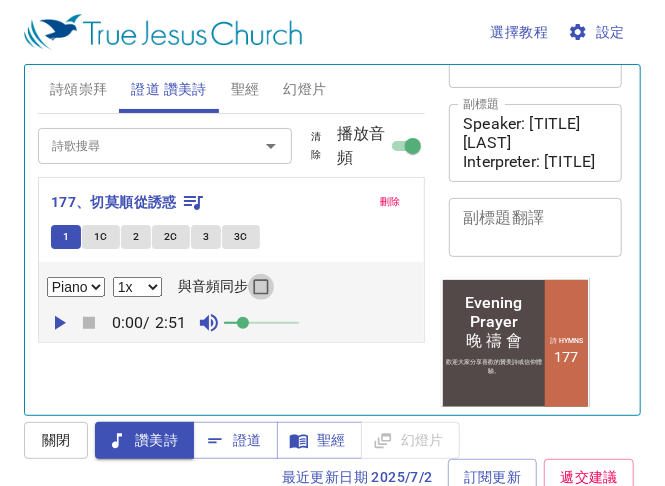 click on "與音頻同步" at bounding box center [261, 291] 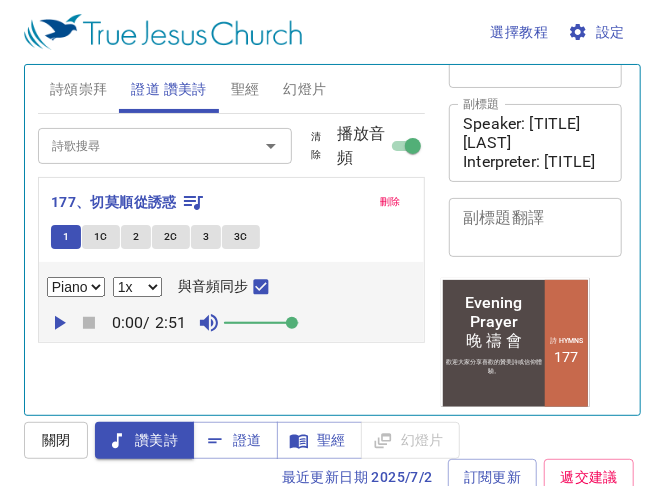 drag, startPoint x: 244, startPoint y: 317, endPoint x: 298, endPoint y: 321, distance: 54.147945 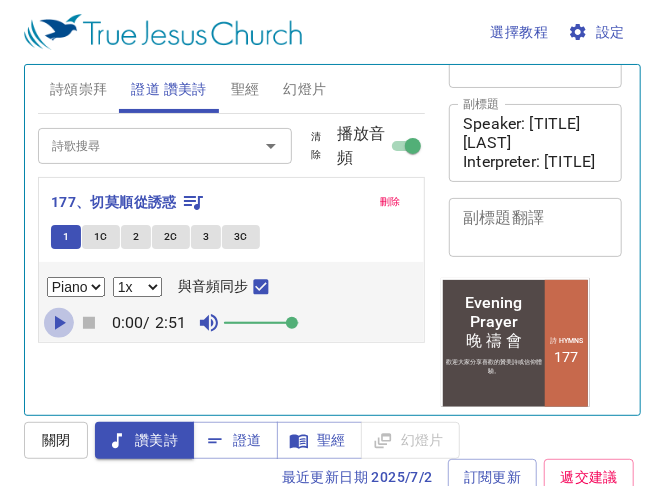 click at bounding box center [59, 323] 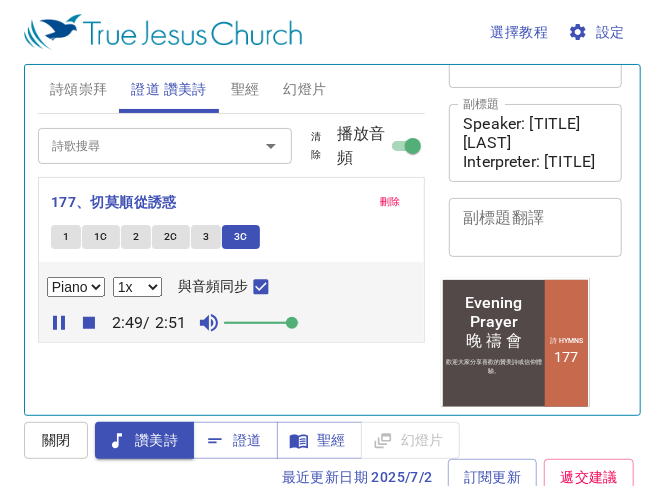 click at bounding box center (59, 323) 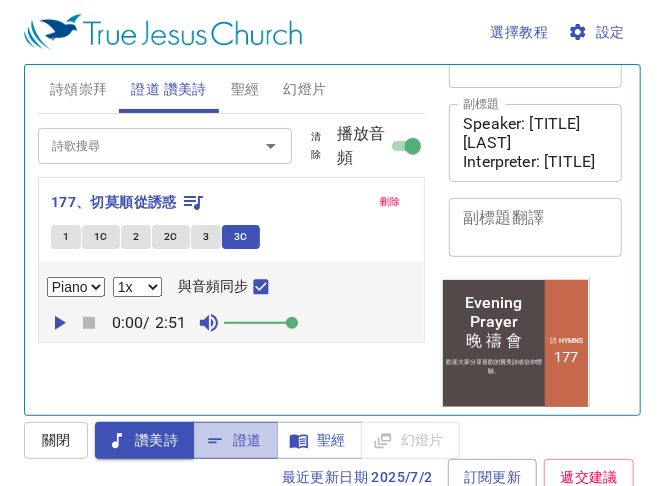 click on "證道" at bounding box center (235, 440) 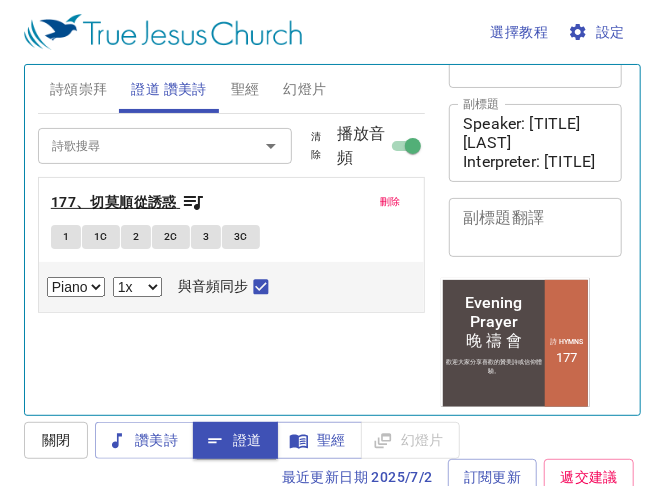 click on "177、切莫順從誘惑" at bounding box center (114, 202) 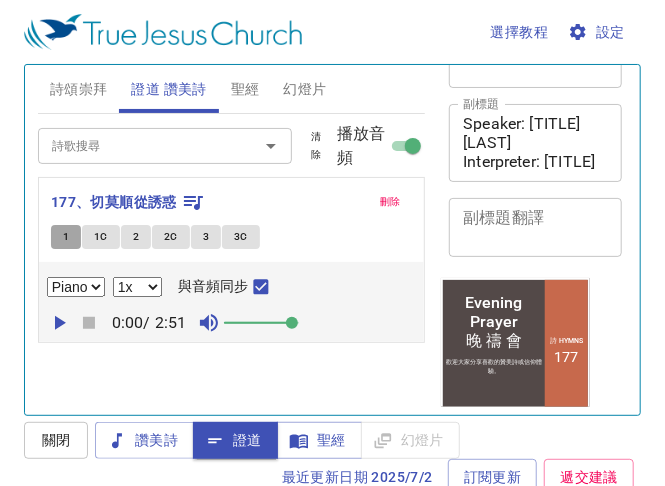 click on "1" at bounding box center [66, 237] 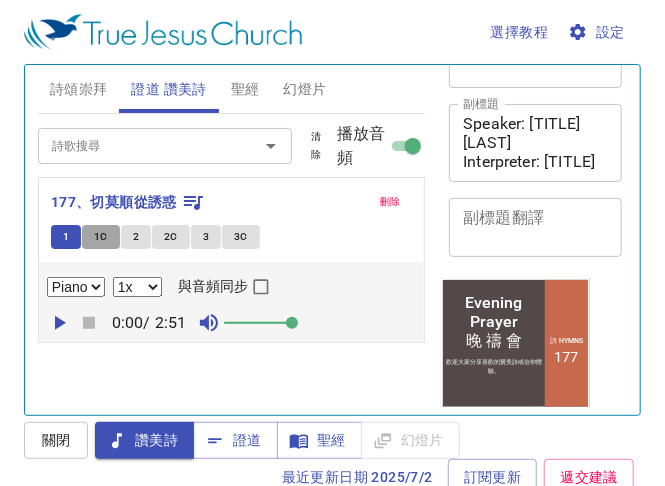 click on "1C" at bounding box center (66, 237) 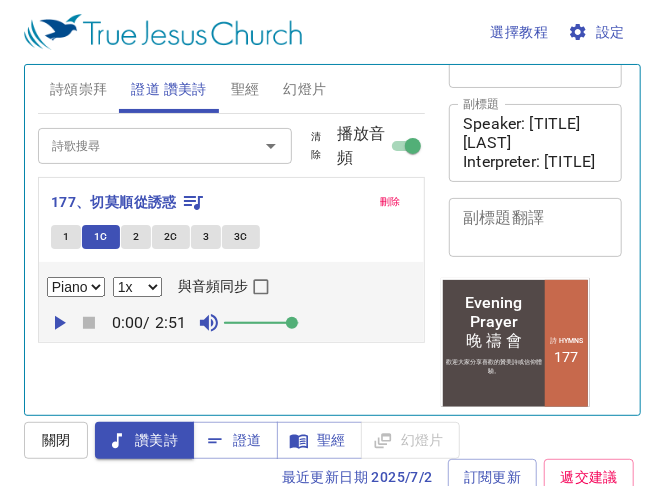 click on "2" at bounding box center (136, 237) 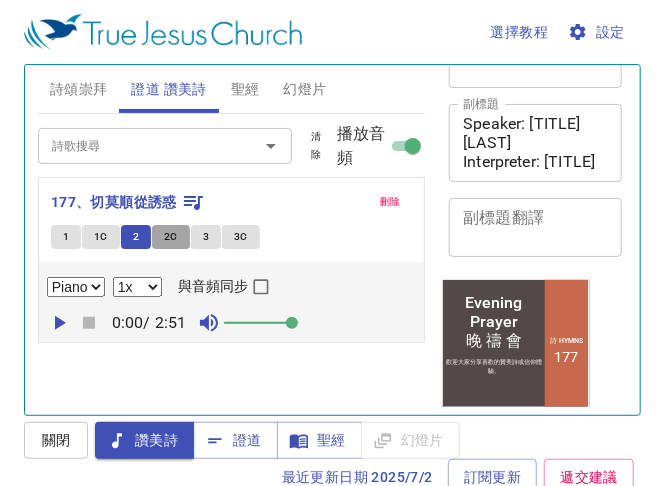 click on "2C" at bounding box center [66, 237] 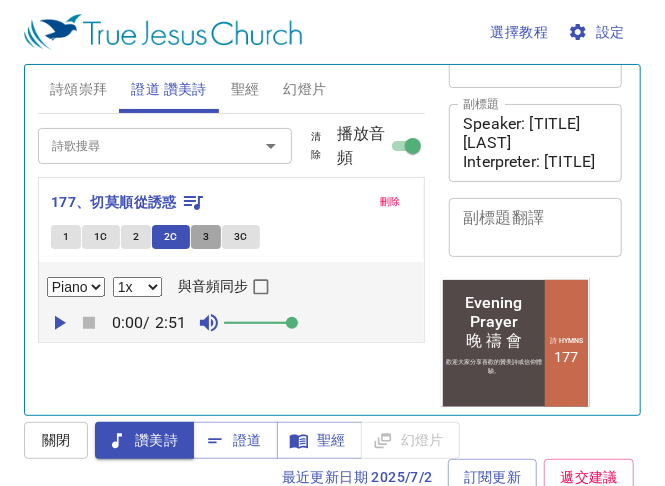 click on "3" at bounding box center (66, 237) 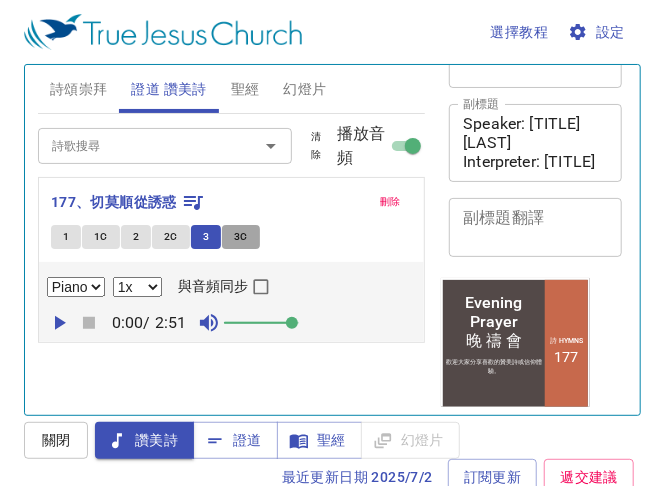 click on "3C" at bounding box center [241, 237] 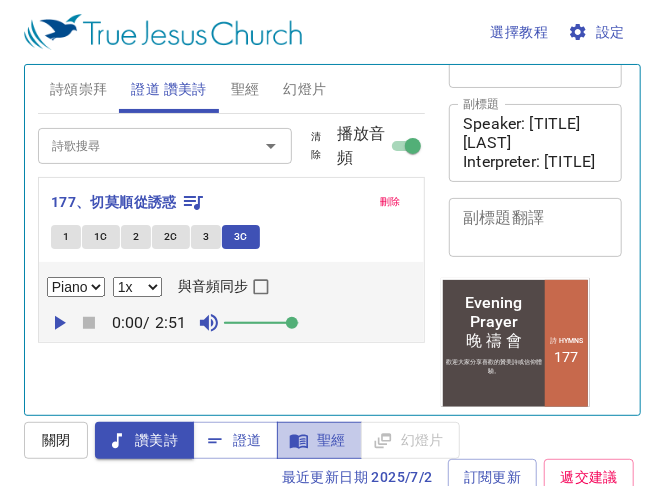 click on "聖經" at bounding box center [235, 440] 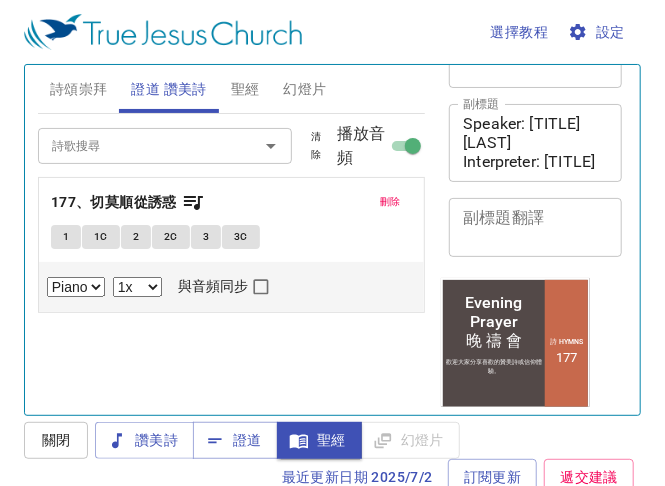 click on "聖經" at bounding box center (245, 89) 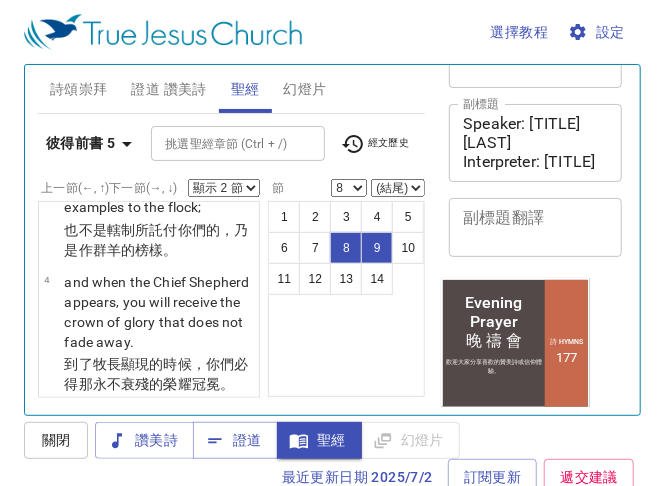 click on "經文歷史" at bounding box center [375, 144] 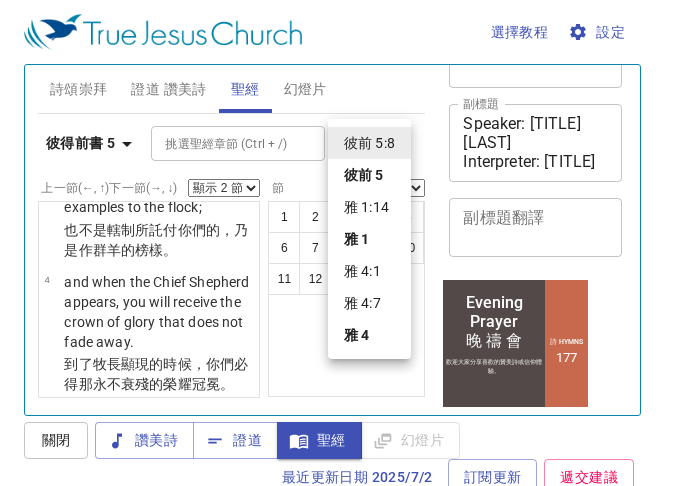 click on "雅 4:7" at bounding box center (369, 303) 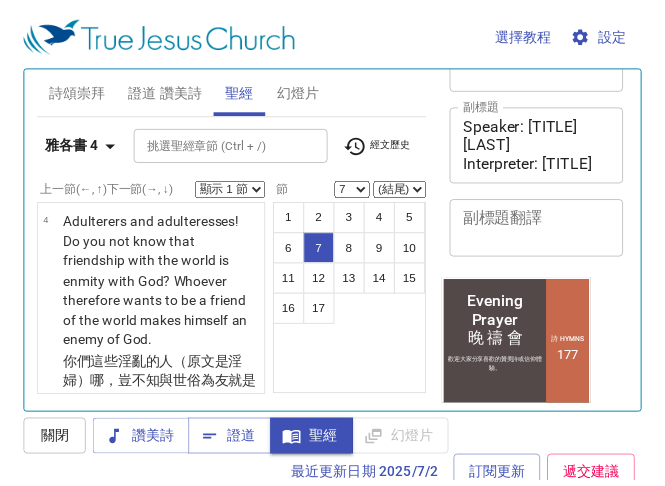 scroll, scrollTop: 9, scrollLeft: 0, axis: vertical 